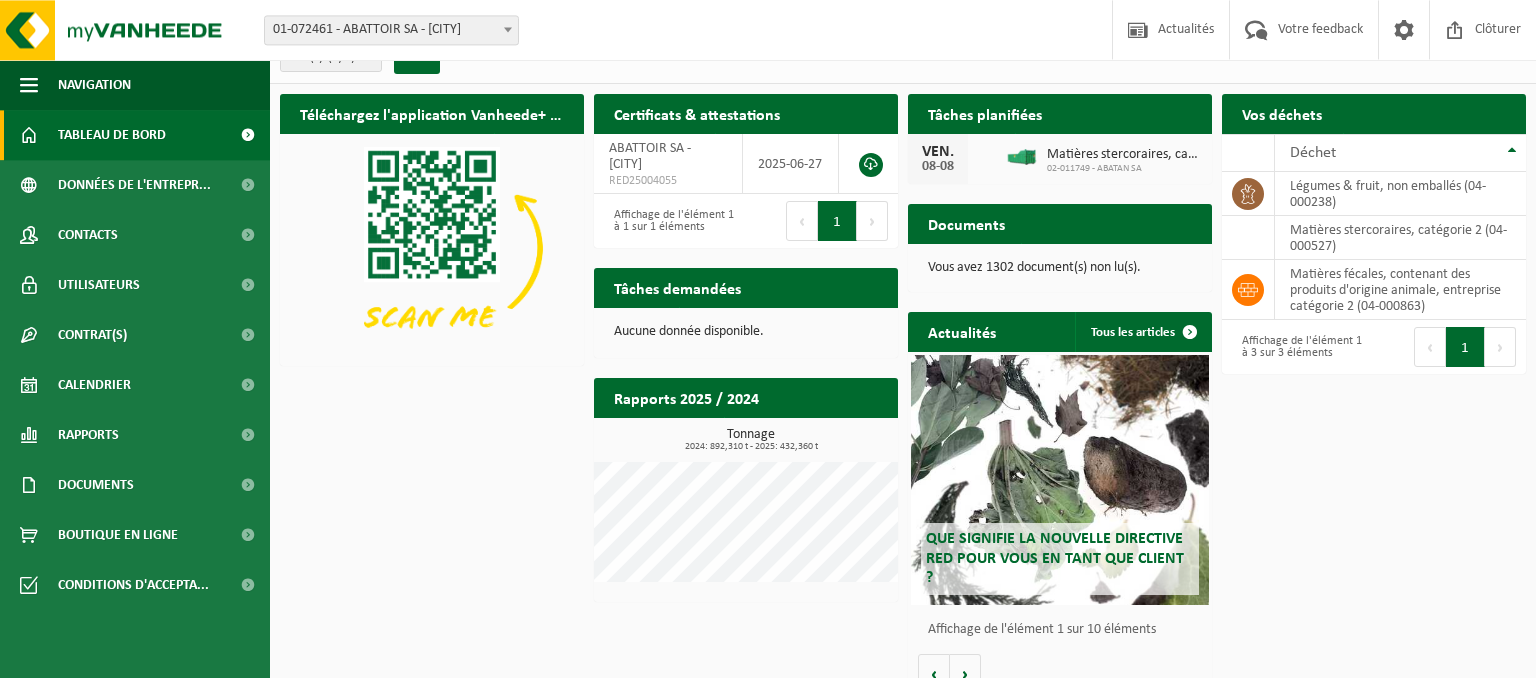 scroll, scrollTop: 53, scrollLeft: 0, axis: vertical 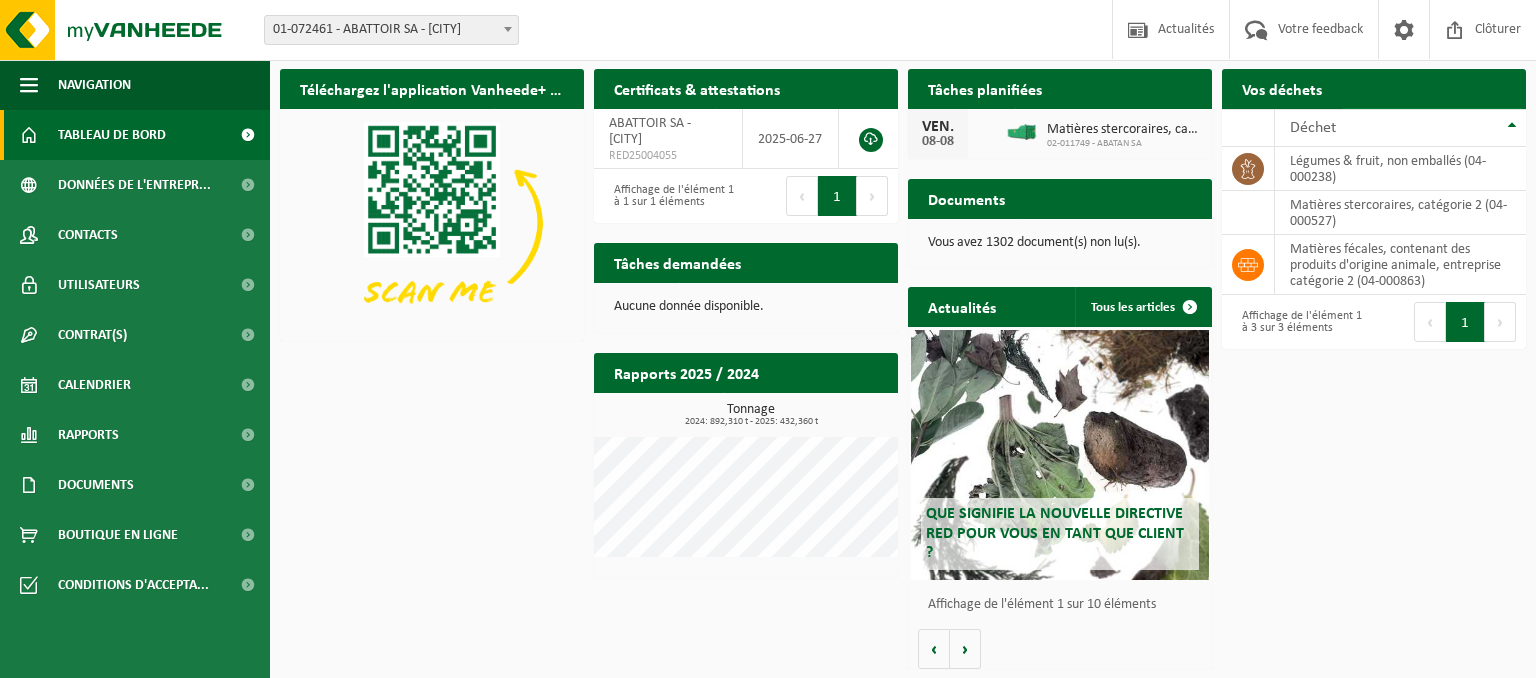 click on "Demander un transport" at bounding box center [1424, 128] 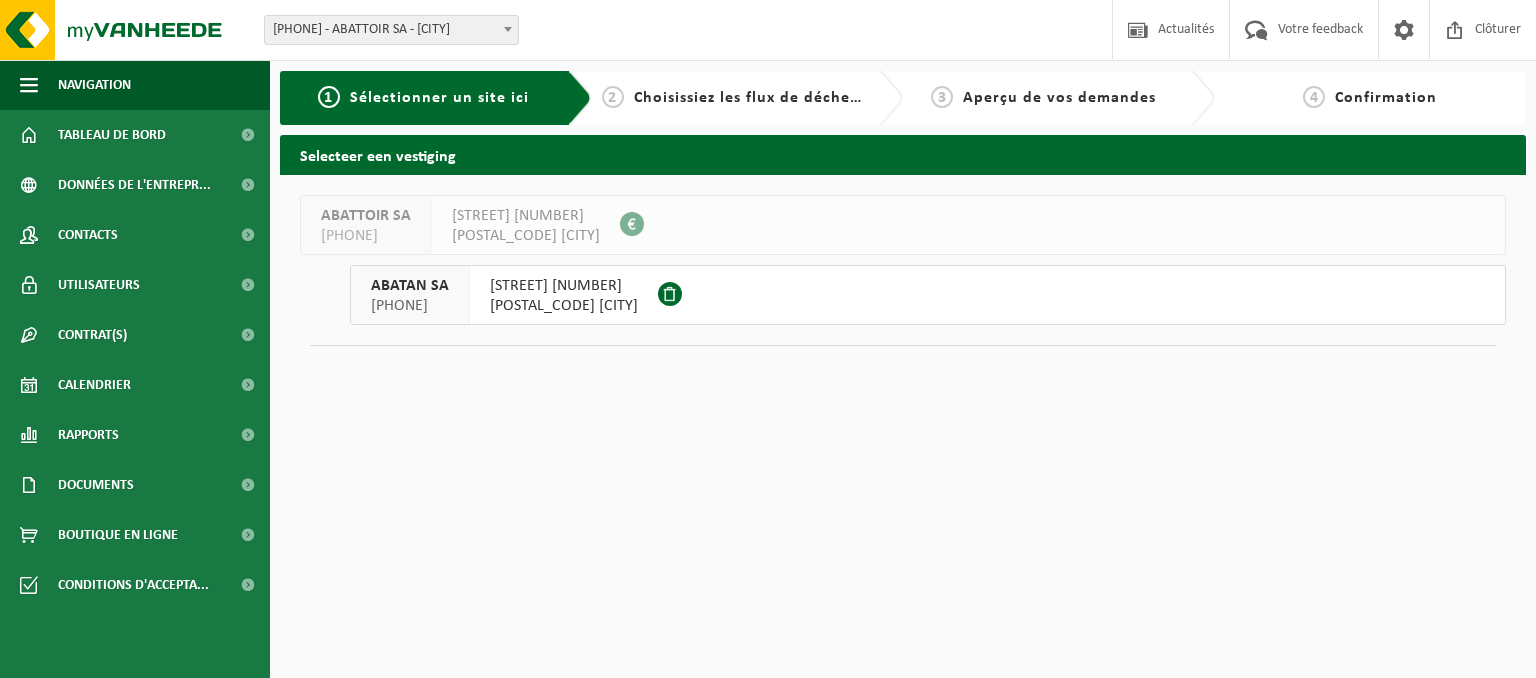 scroll, scrollTop: 0, scrollLeft: 0, axis: both 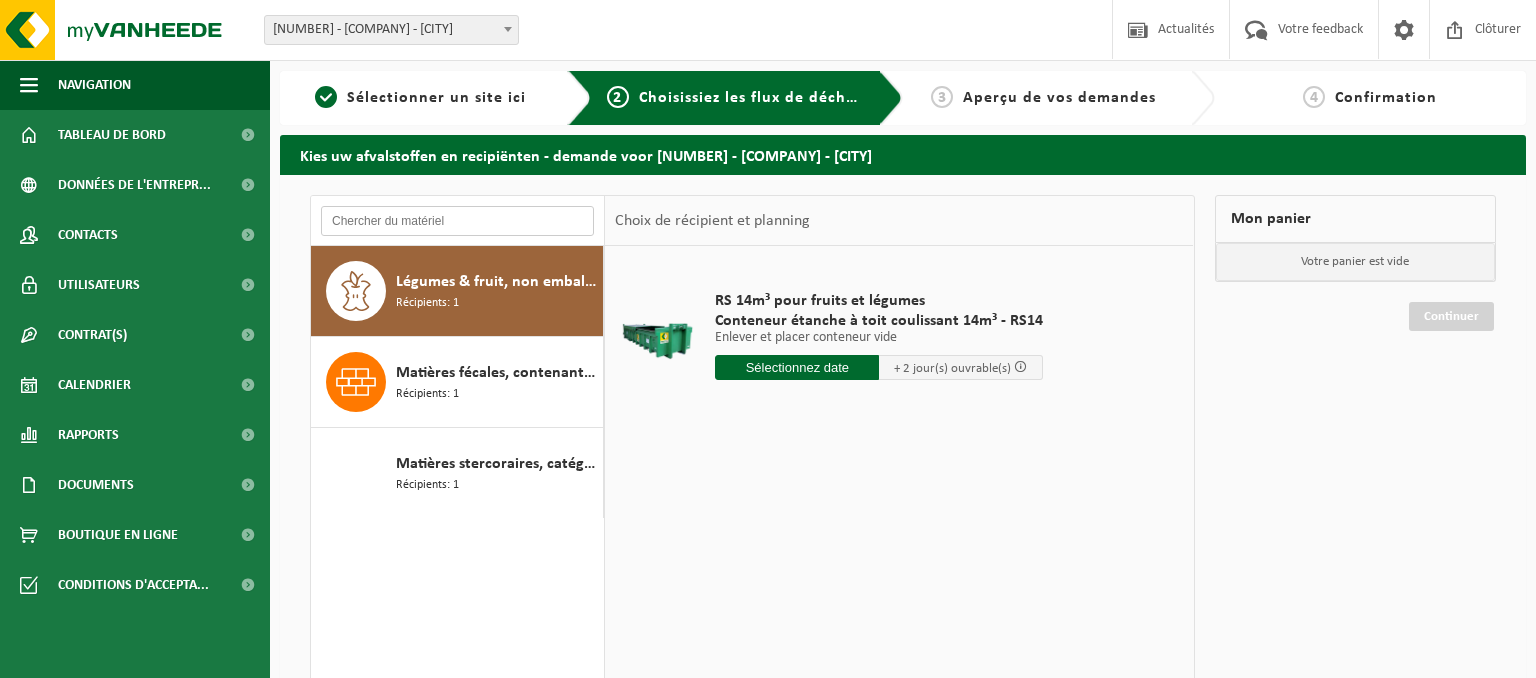 click at bounding box center (457, 221) 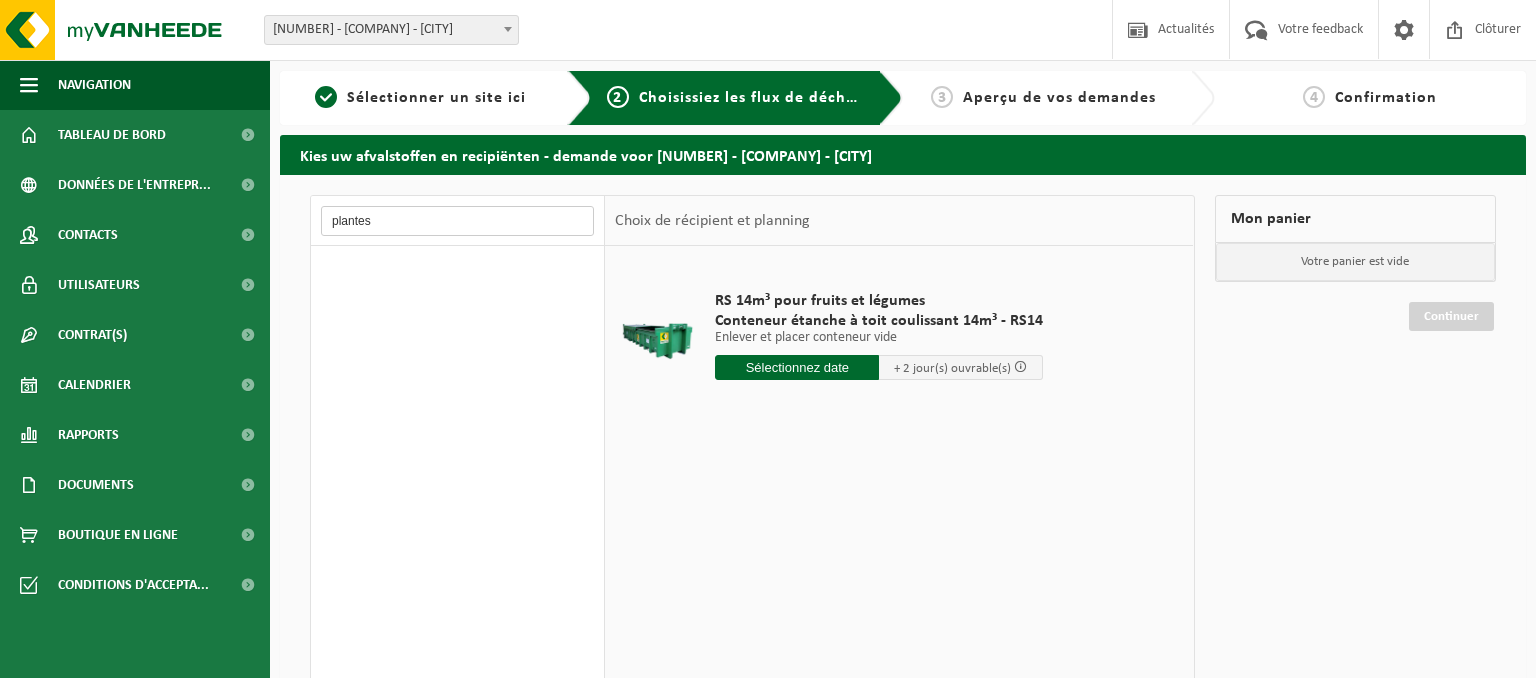 type on "plantes" 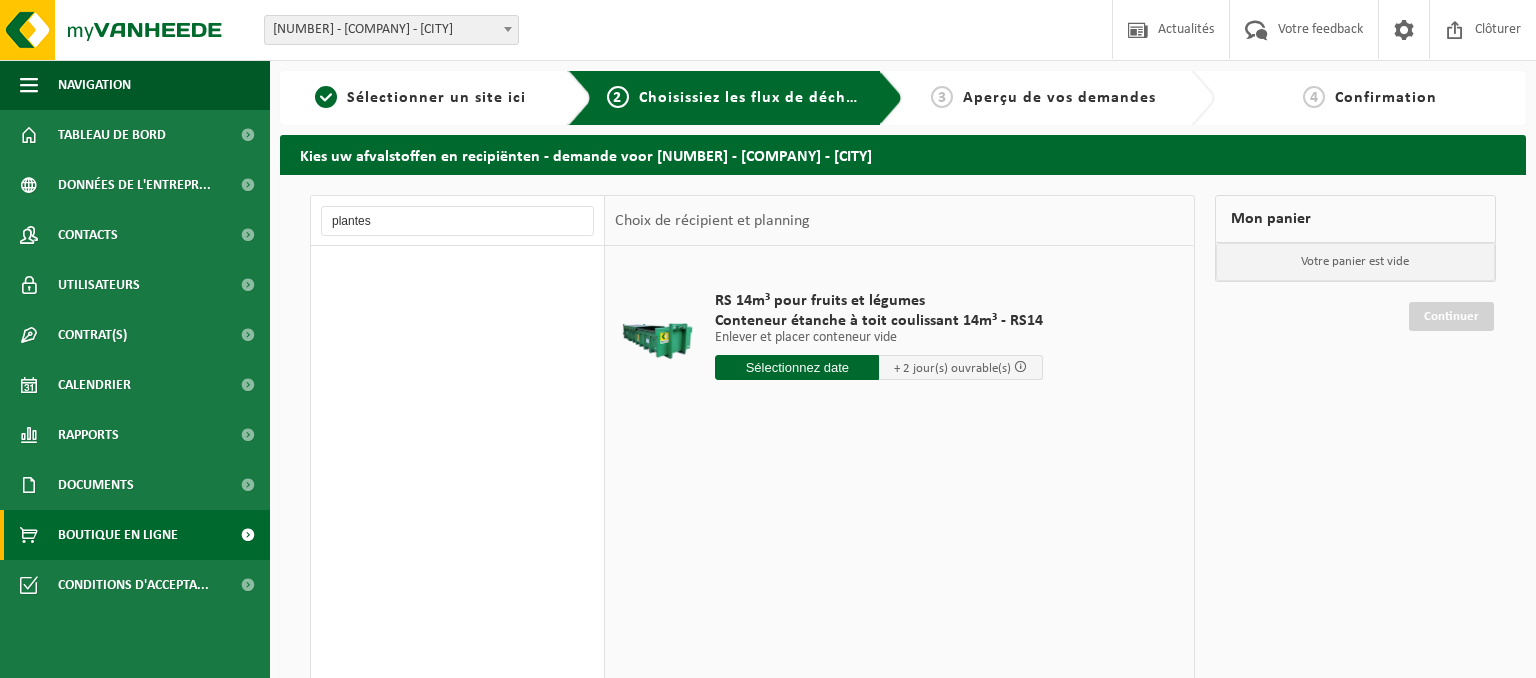 click on "Boutique en ligne" at bounding box center (118, 535) 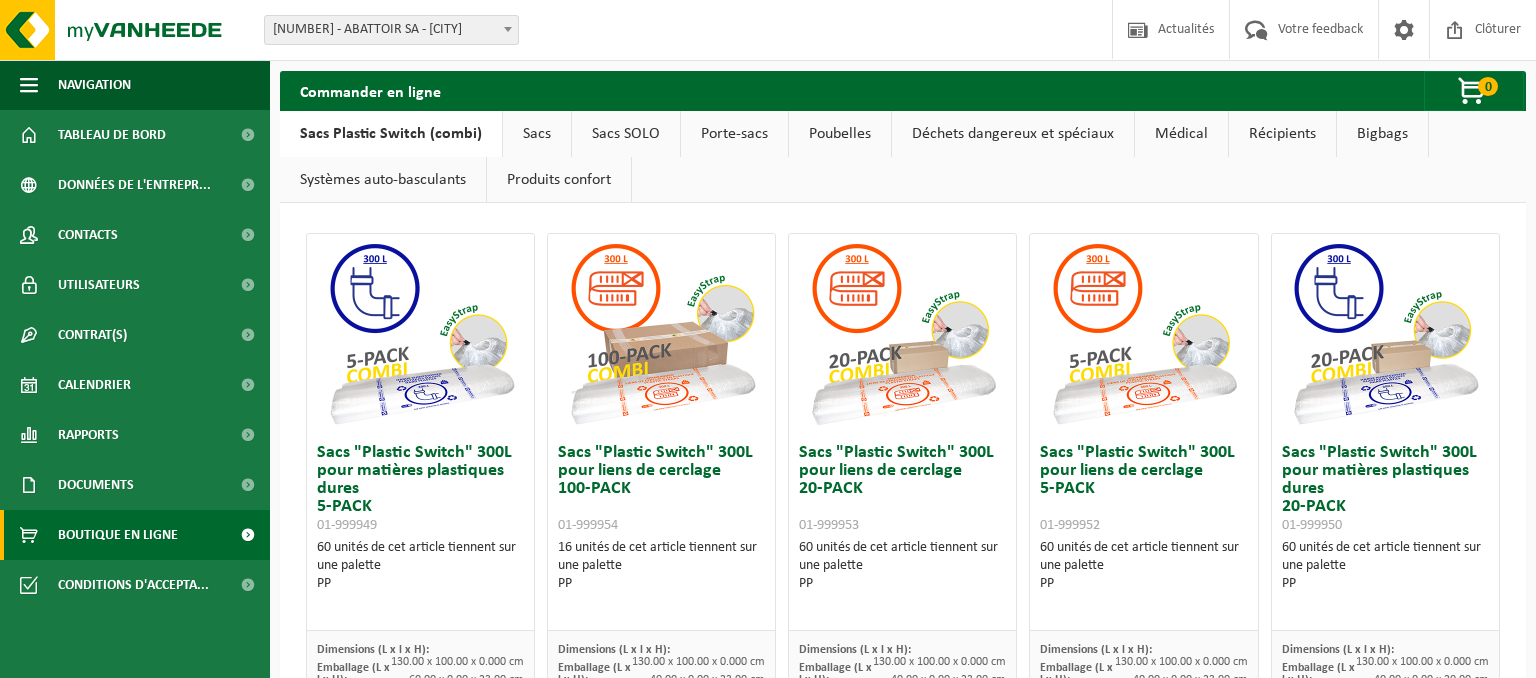 scroll, scrollTop: 0, scrollLeft: 0, axis: both 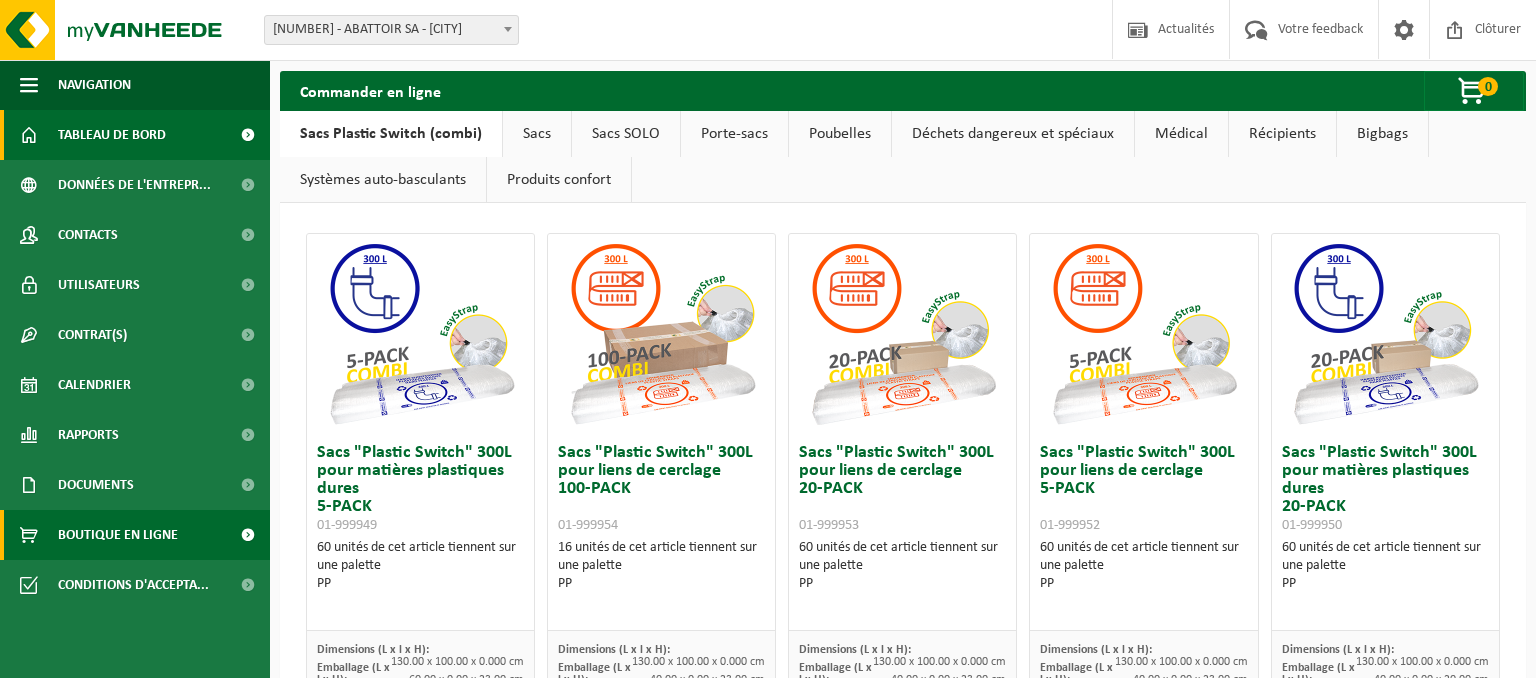click on "Tableau de bord" at bounding box center [112, 135] 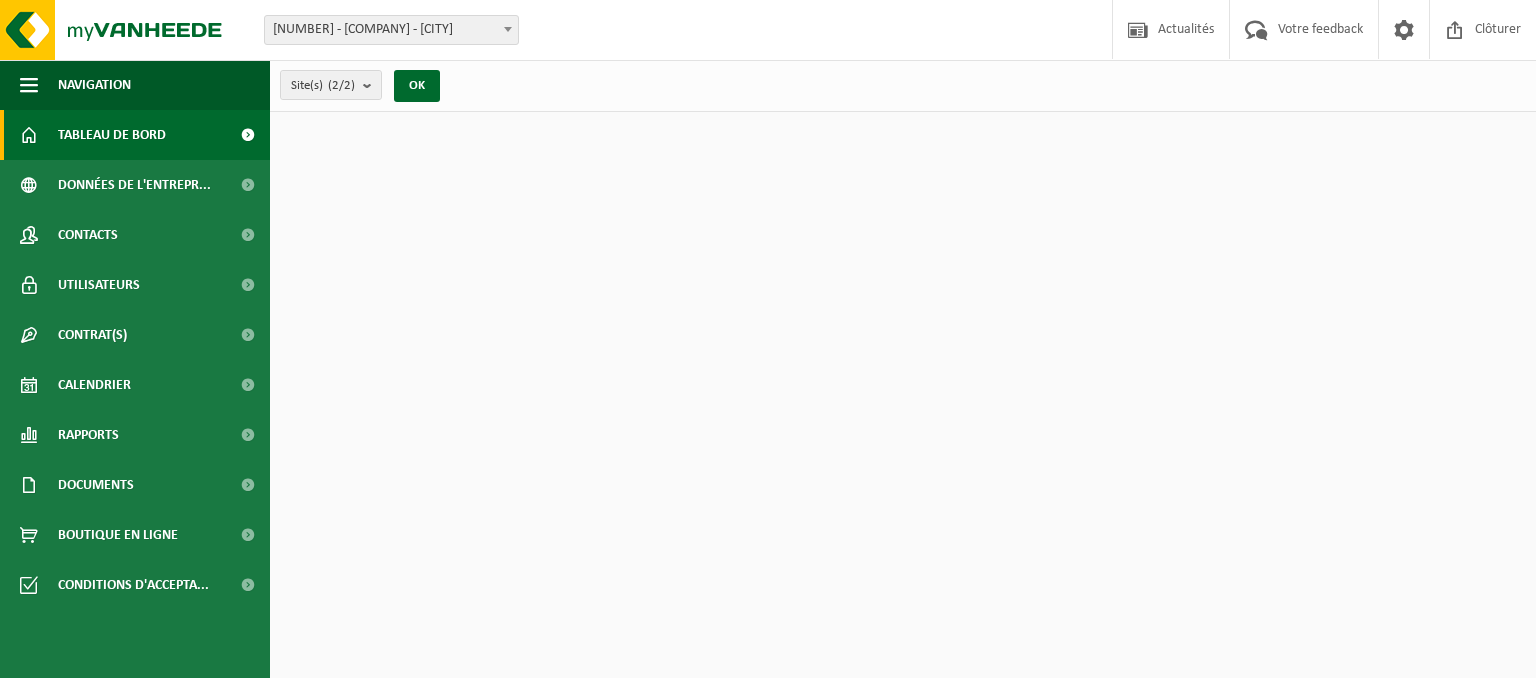 scroll, scrollTop: 0, scrollLeft: 0, axis: both 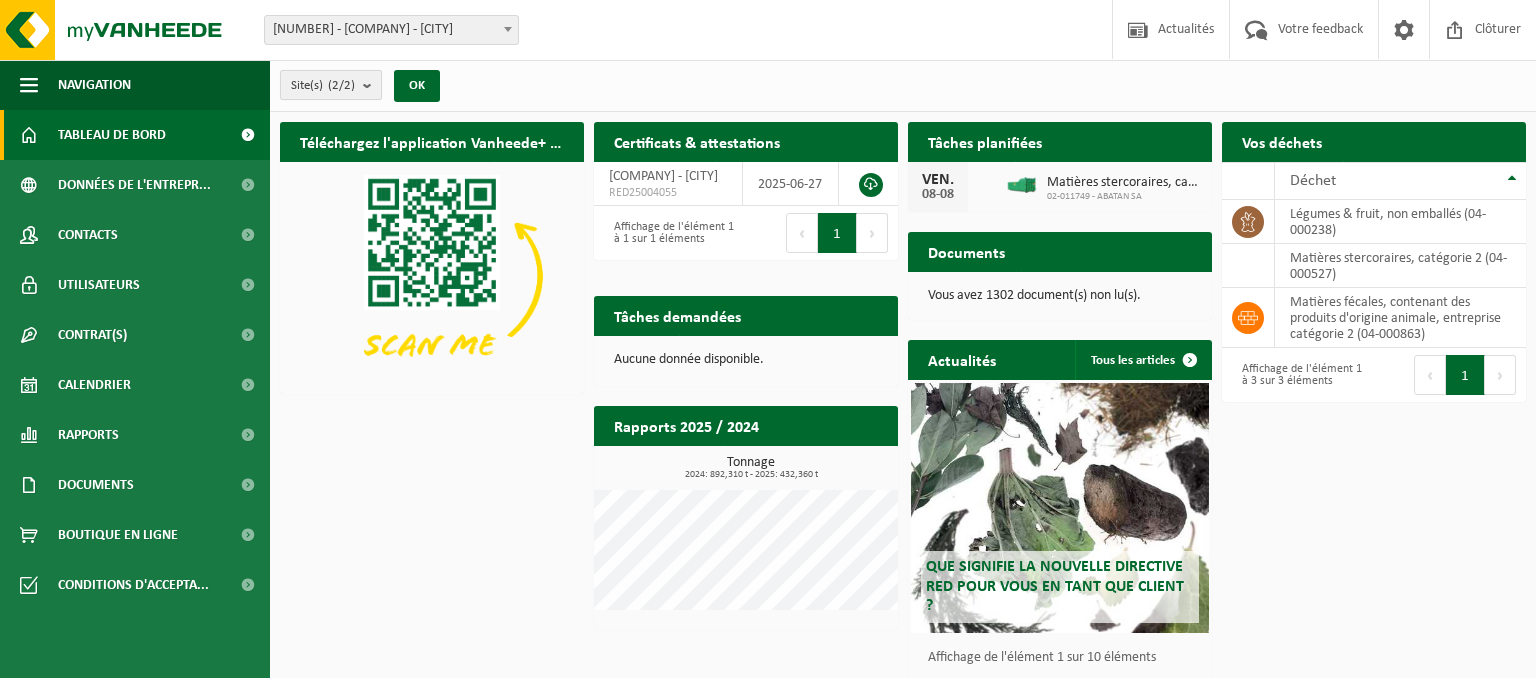 click at bounding box center (372, 85) 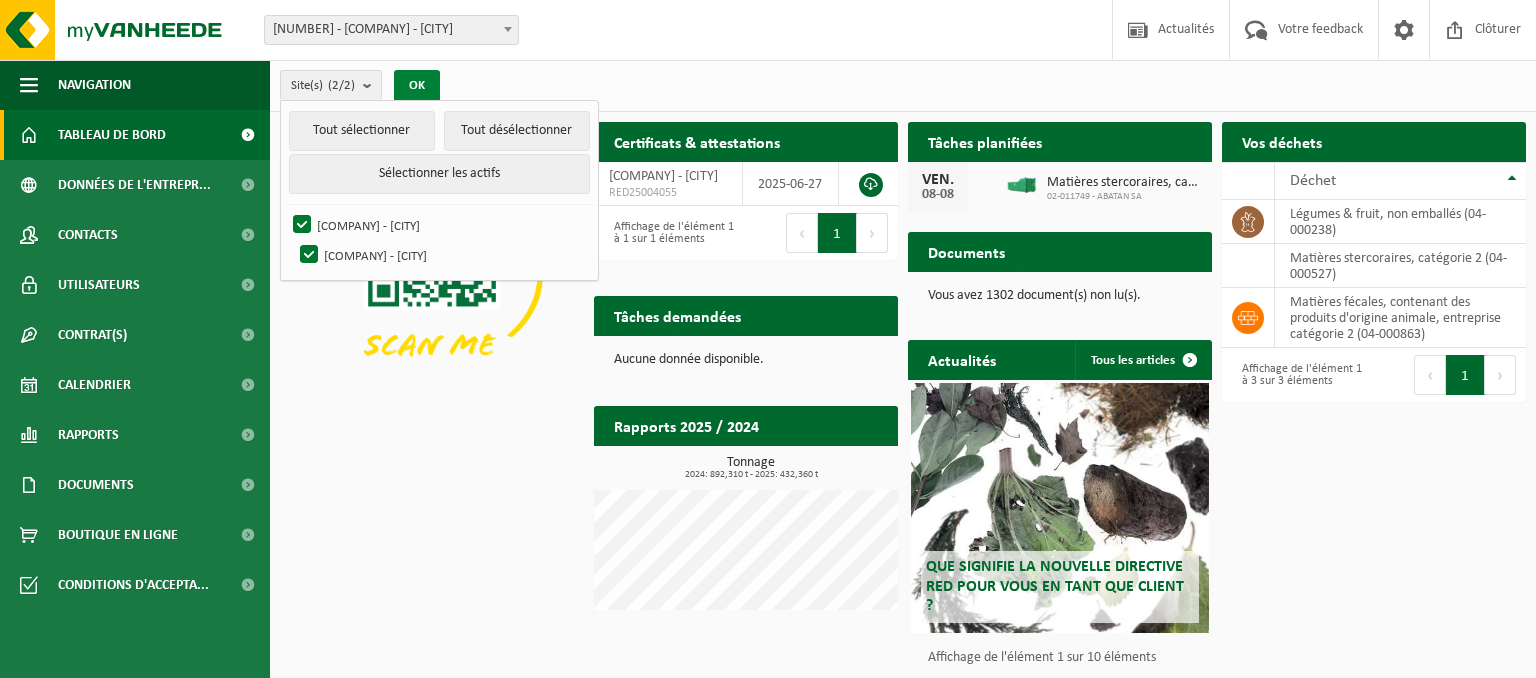 click on "OK" at bounding box center (417, 86) 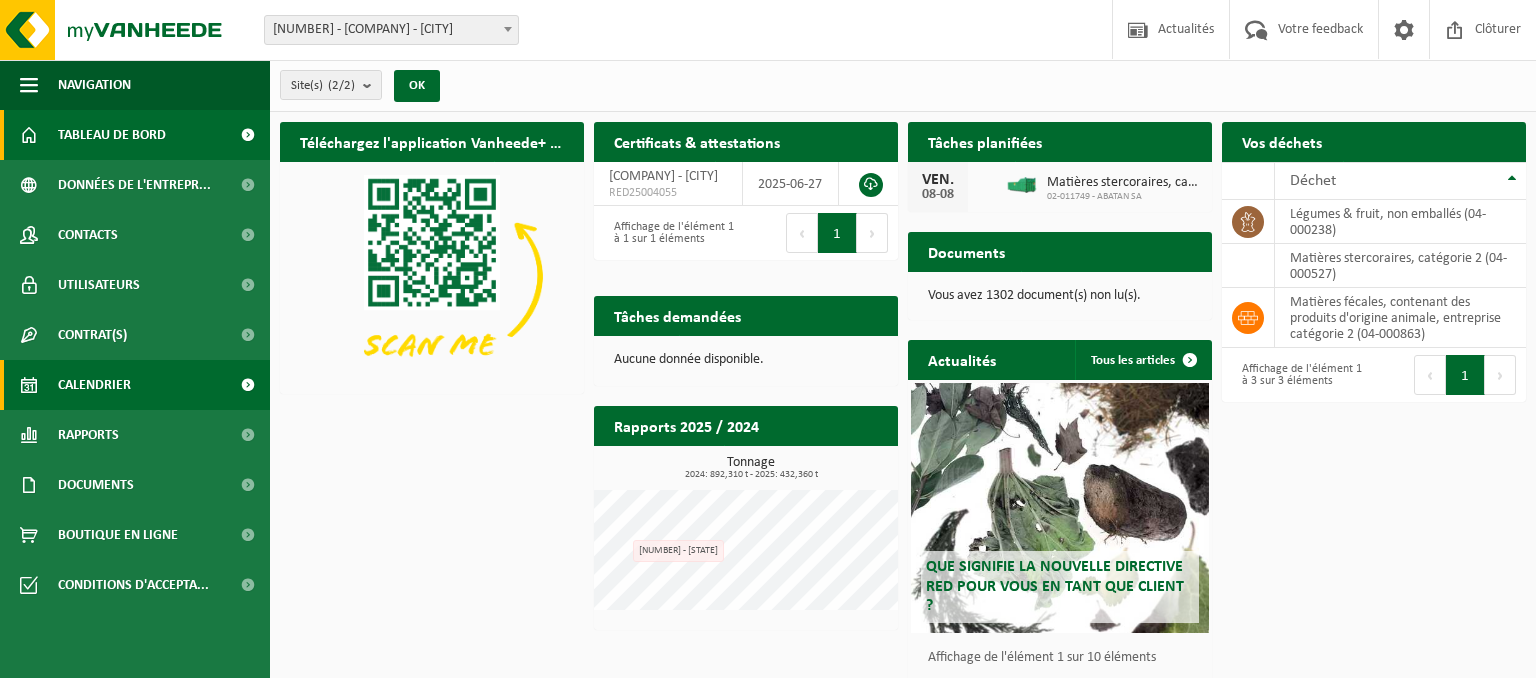 click on "Calendrier" at bounding box center (135, 385) 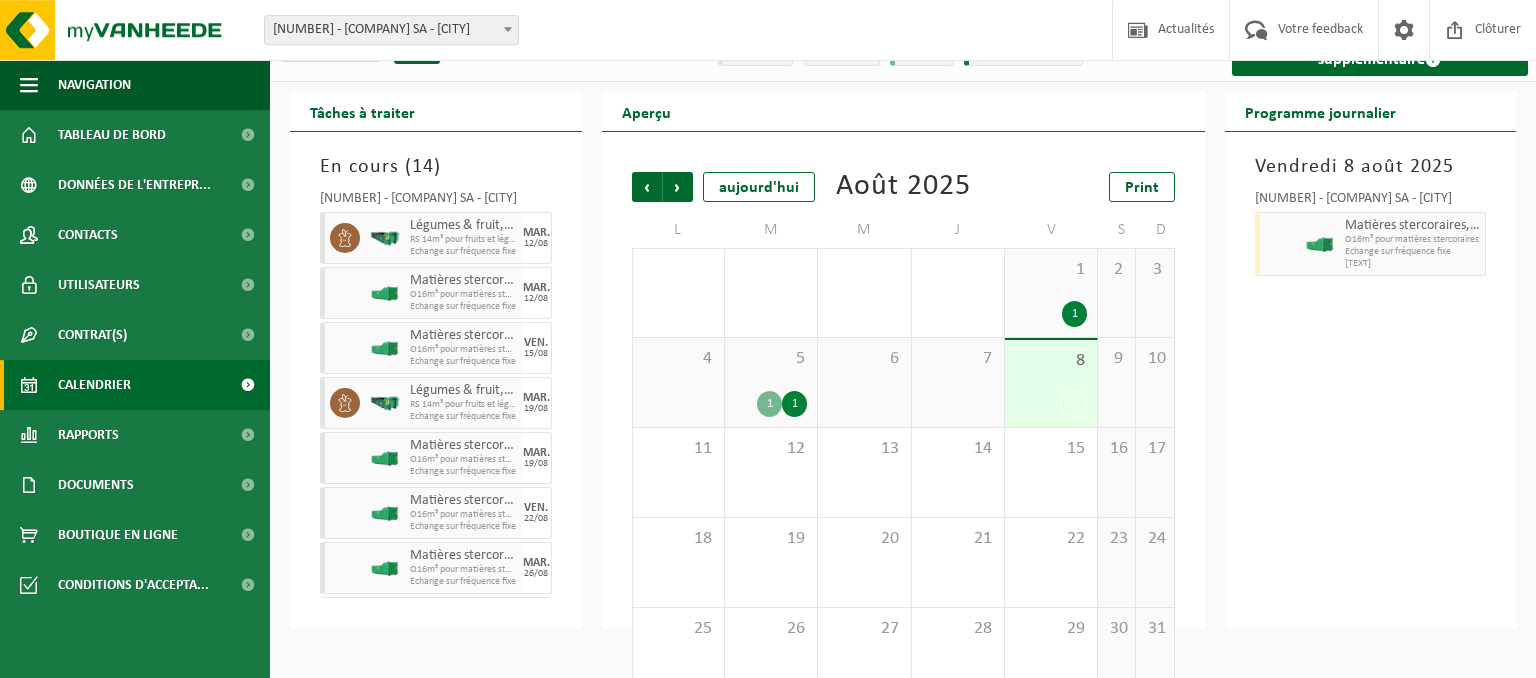 scroll, scrollTop: 80, scrollLeft: 0, axis: vertical 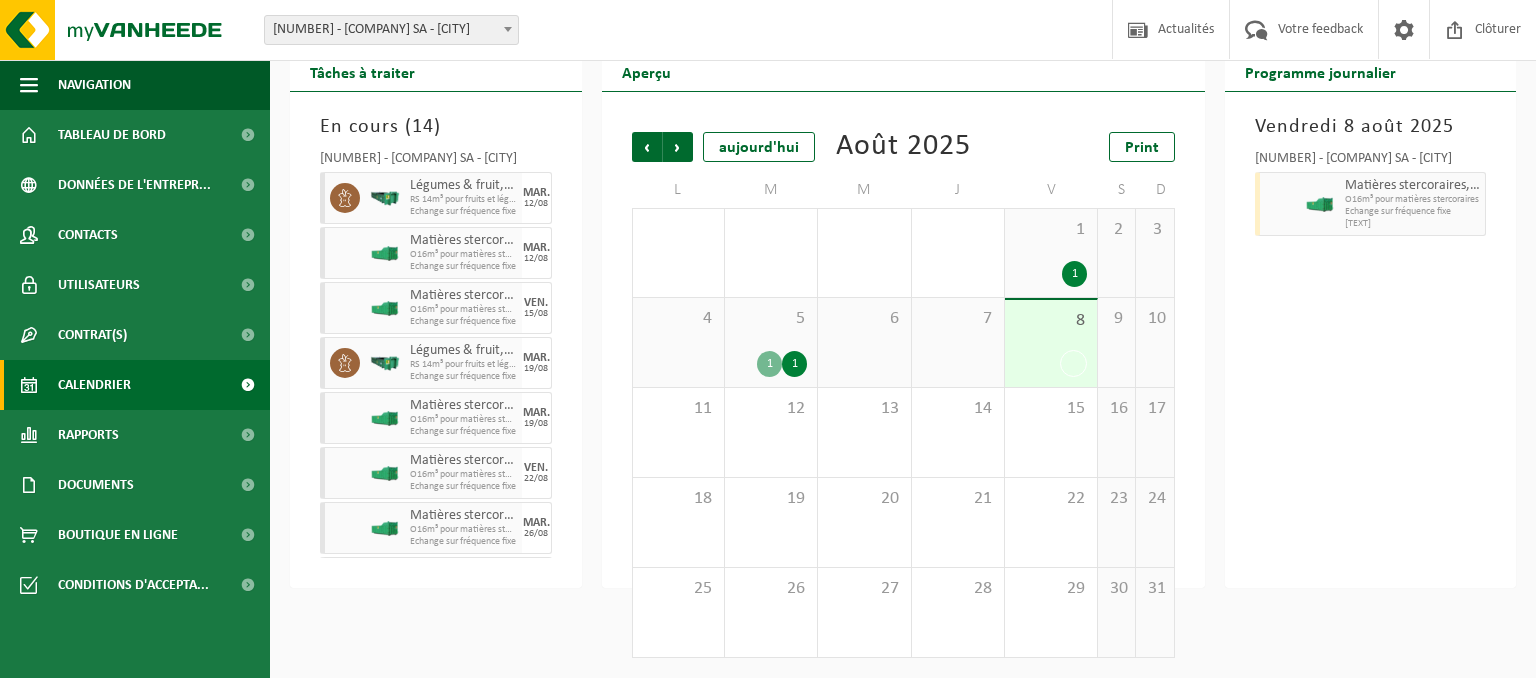 click on "Vendredi 8 août 2025         02-011749 - ABATAN SA - ANDERLECHT                 Matières stercoraires, catégorie 2   O16m³ pour matières stercoraires   Echange sur fréquence fixe   T250001797858" at bounding box center [1371, 340] 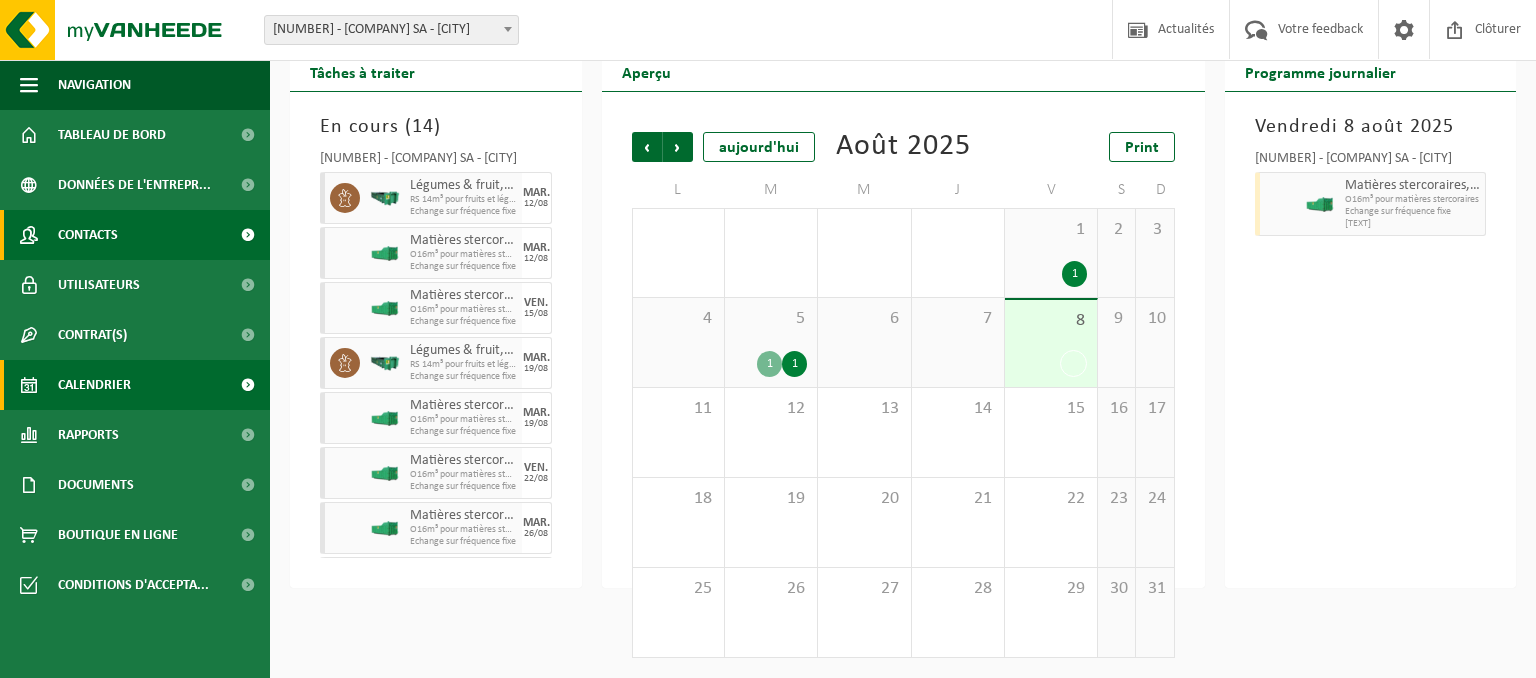 click on "Contacts" at bounding box center [135, 235] 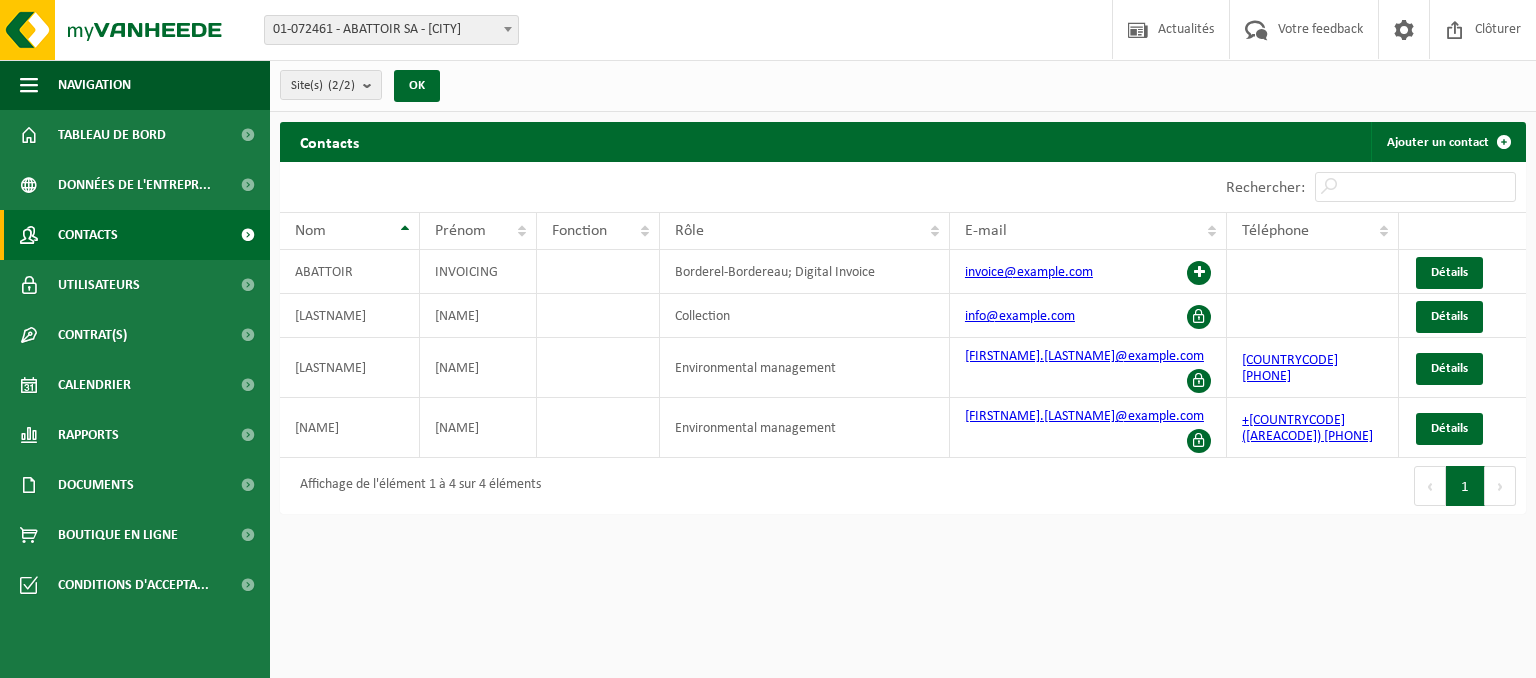 scroll, scrollTop: 0, scrollLeft: 0, axis: both 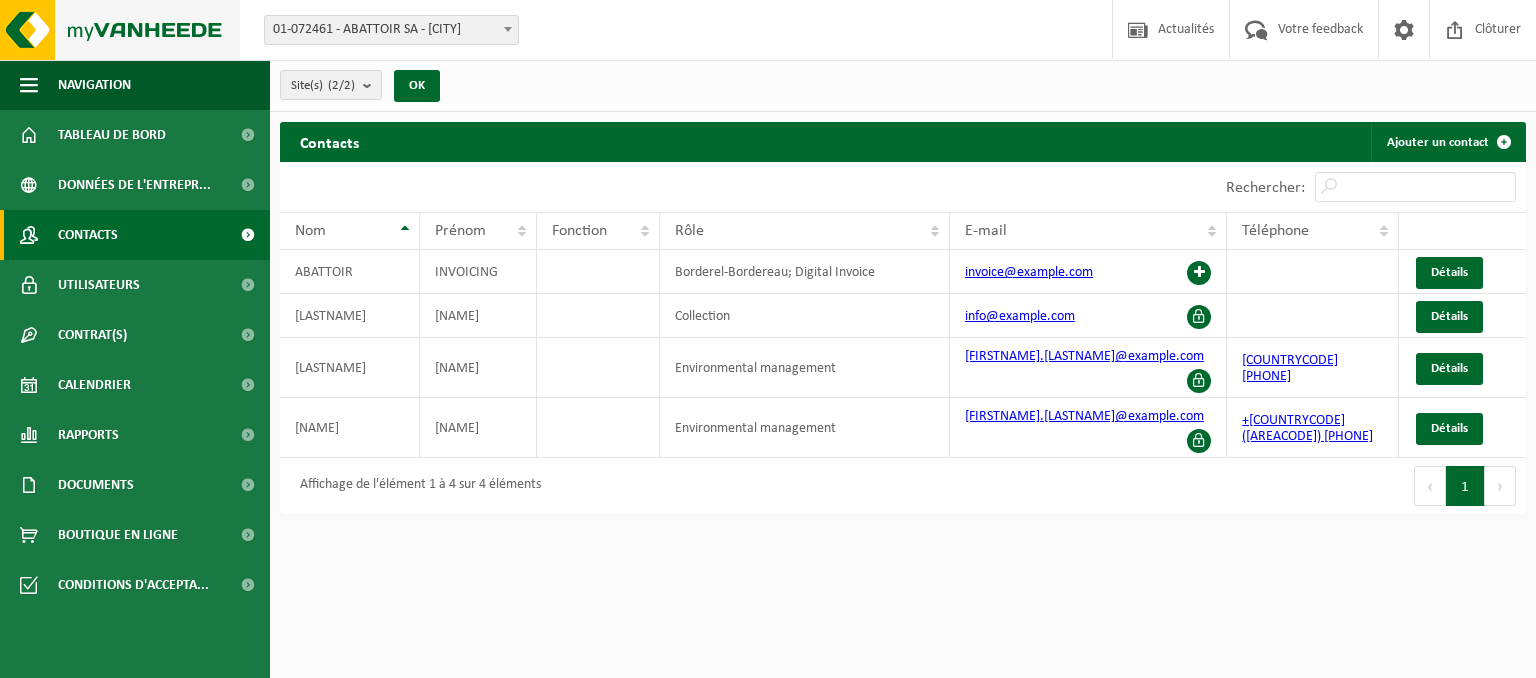 click at bounding box center [120, 30] 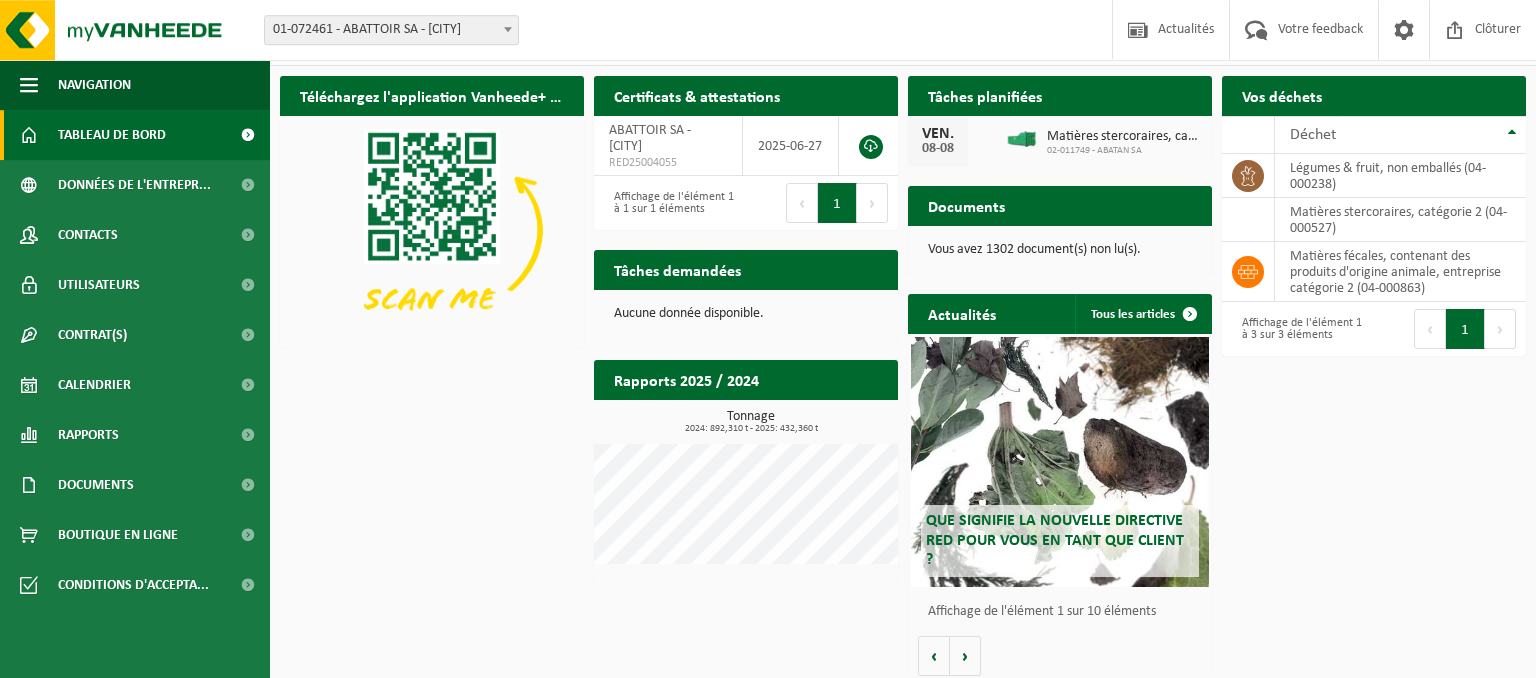 scroll, scrollTop: 53, scrollLeft: 0, axis: vertical 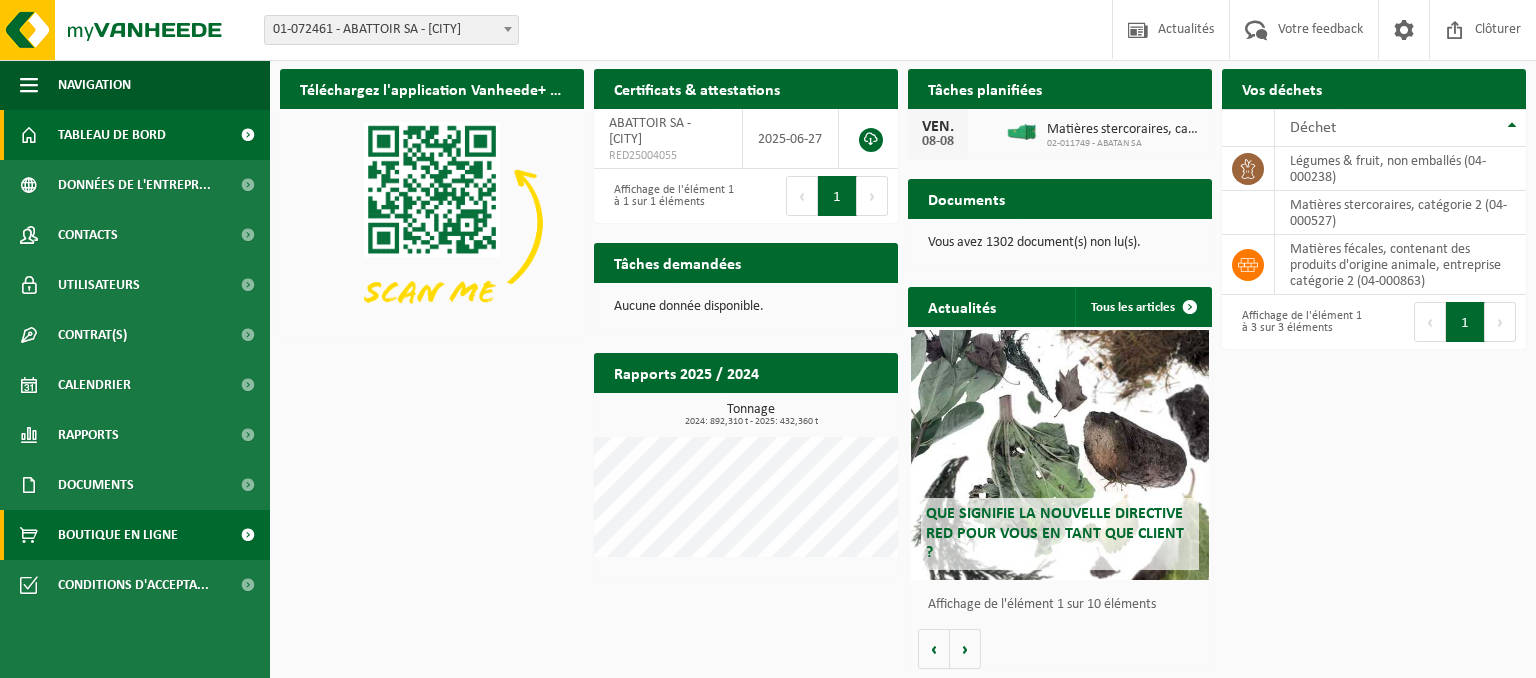 click on "Boutique en ligne" at bounding box center [118, 535] 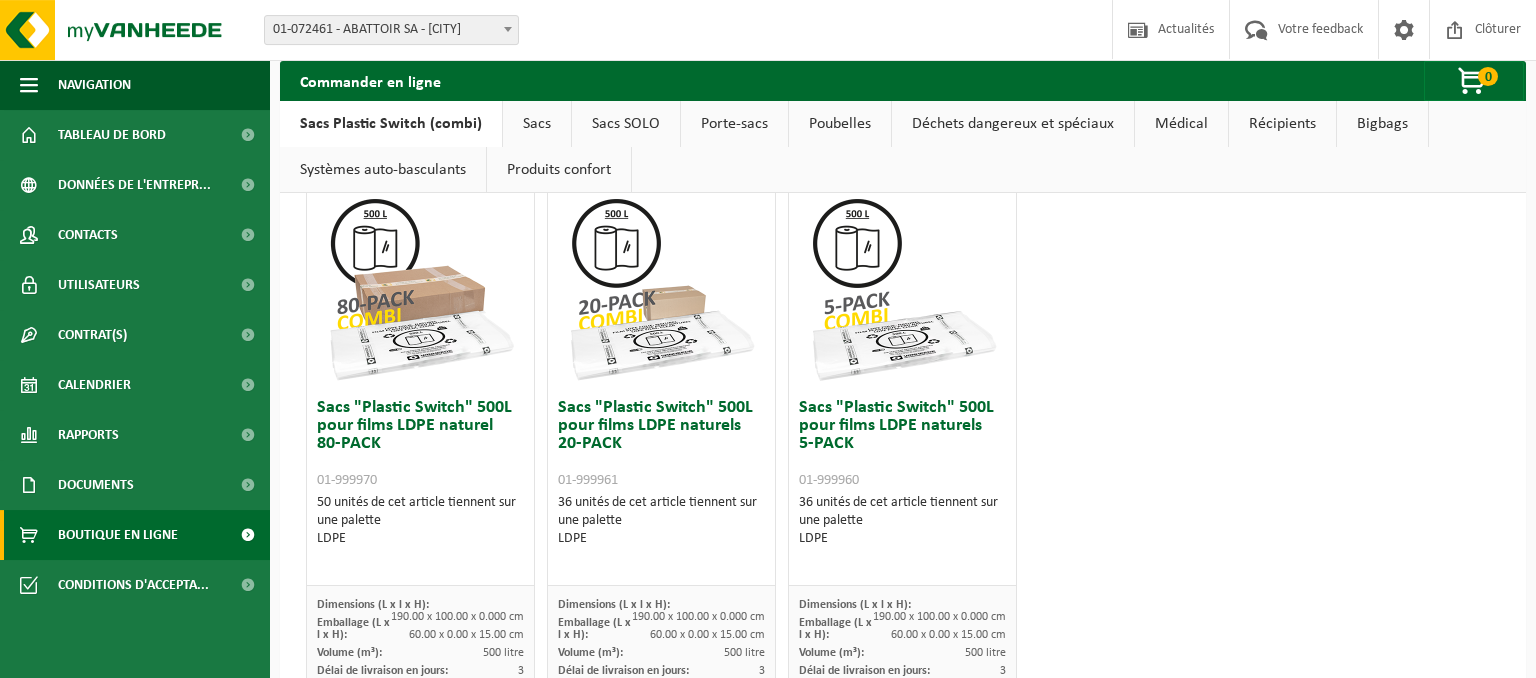 scroll, scrollTop: 1295, scrollLeft: 0, axis: vertical 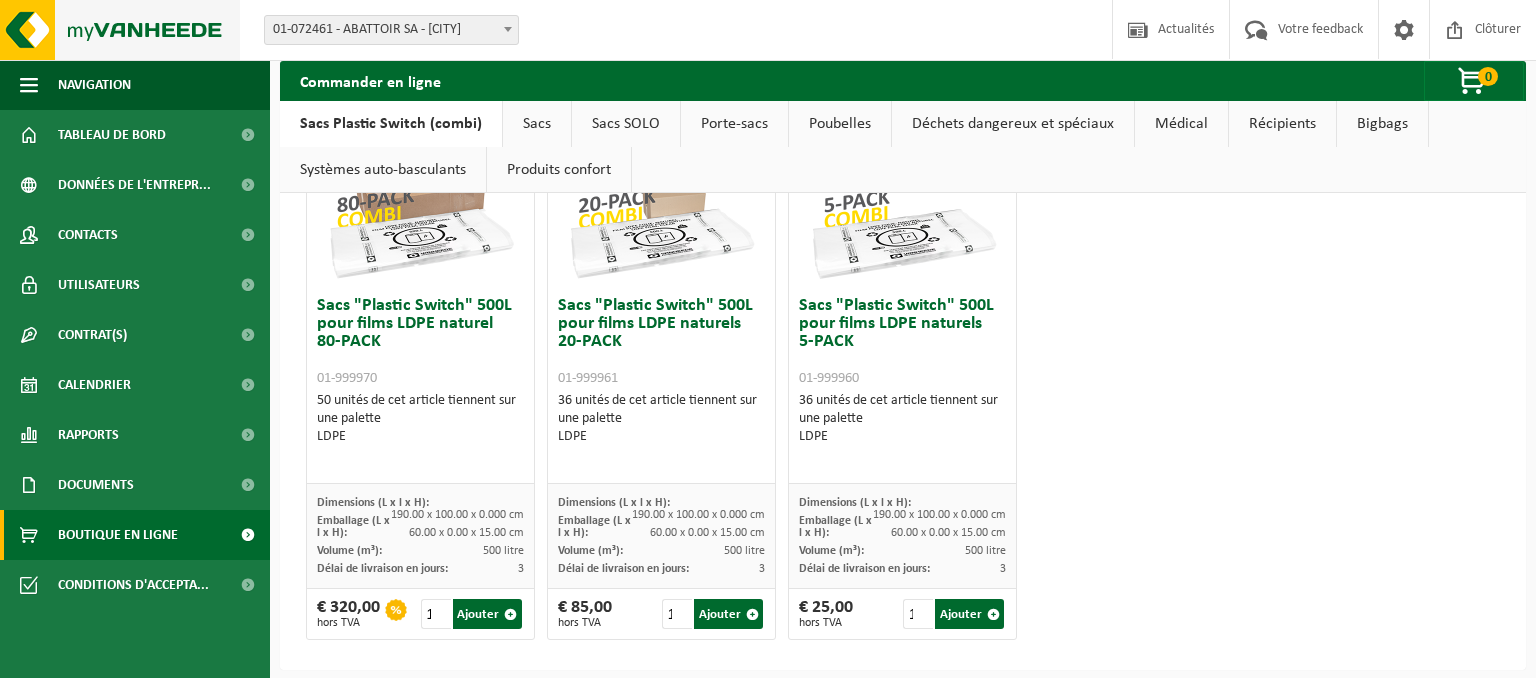 click at bounding box center (120, 30) 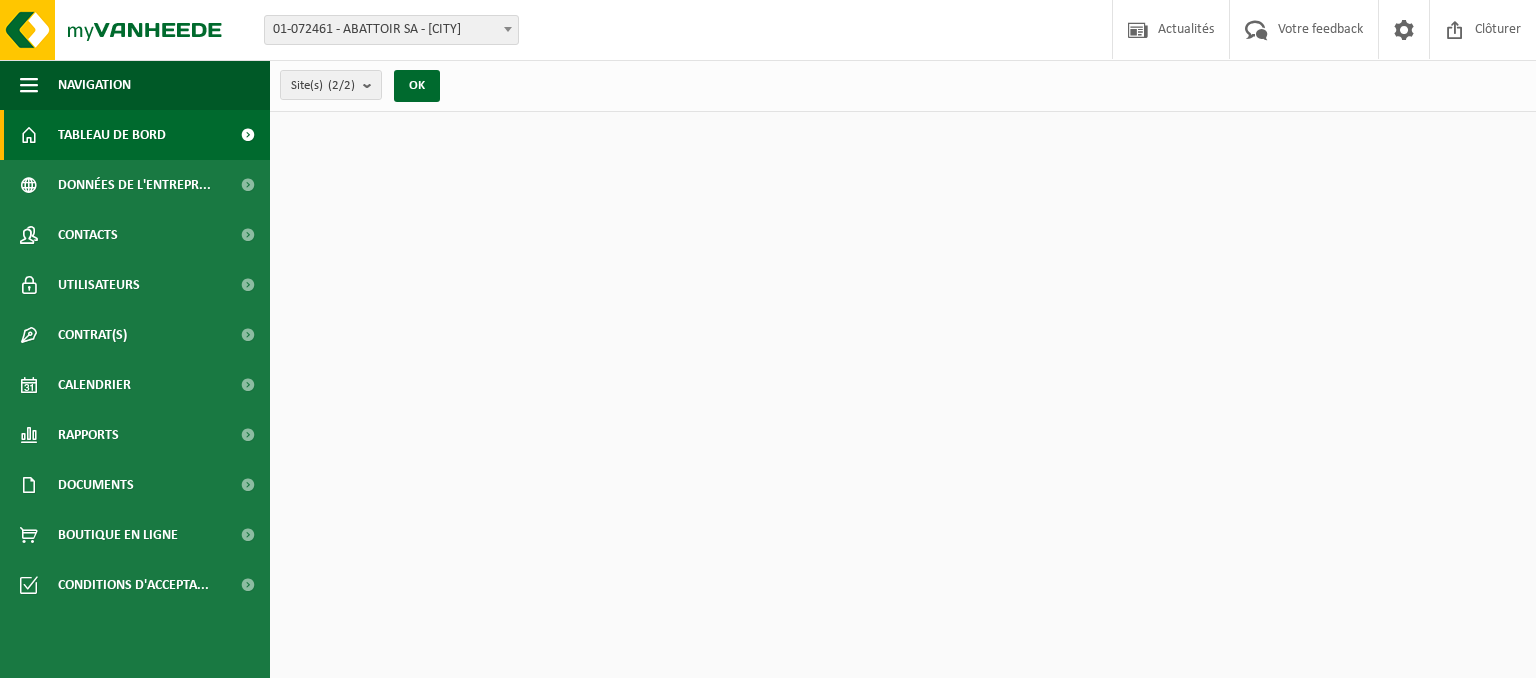 scroll, scrollTop: 0, scrollLeft: 0, axis: both 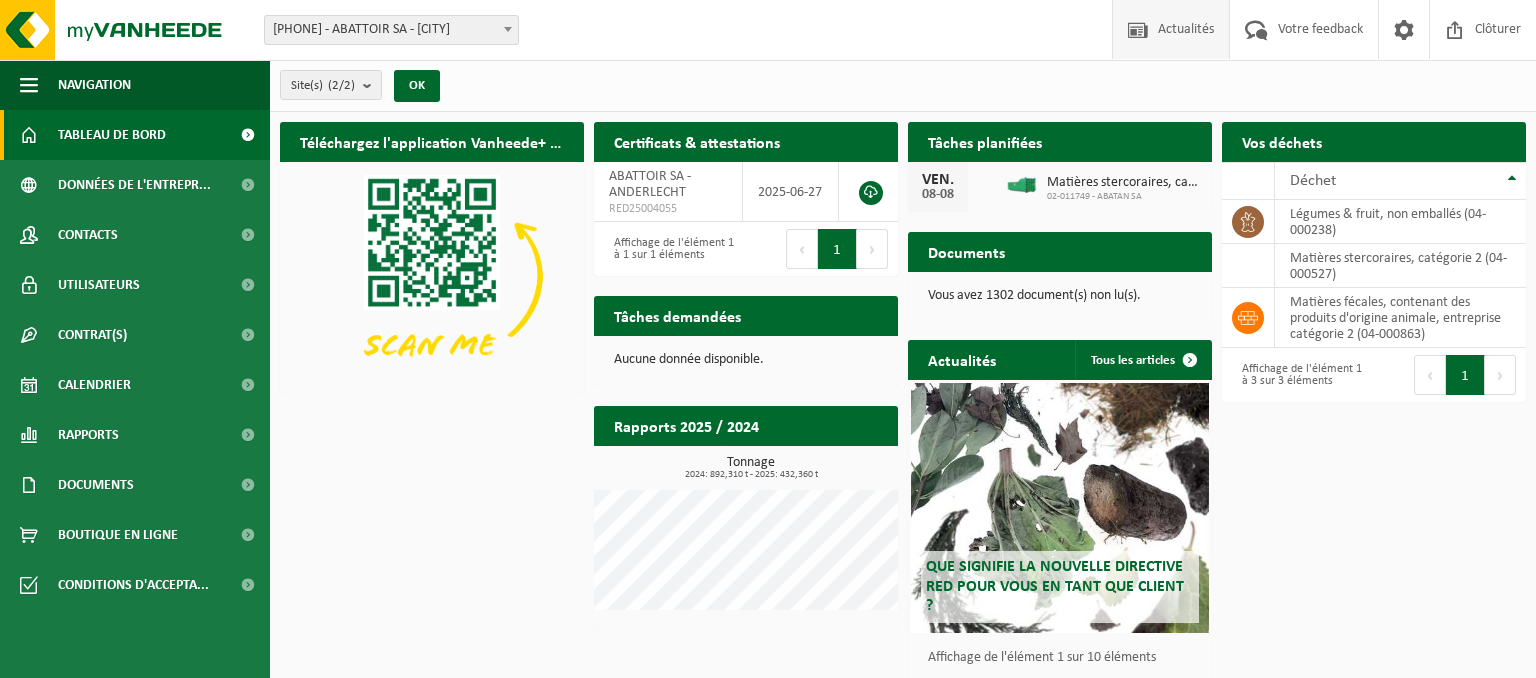 click on "Actualités" at bounding box center (1186, 29) 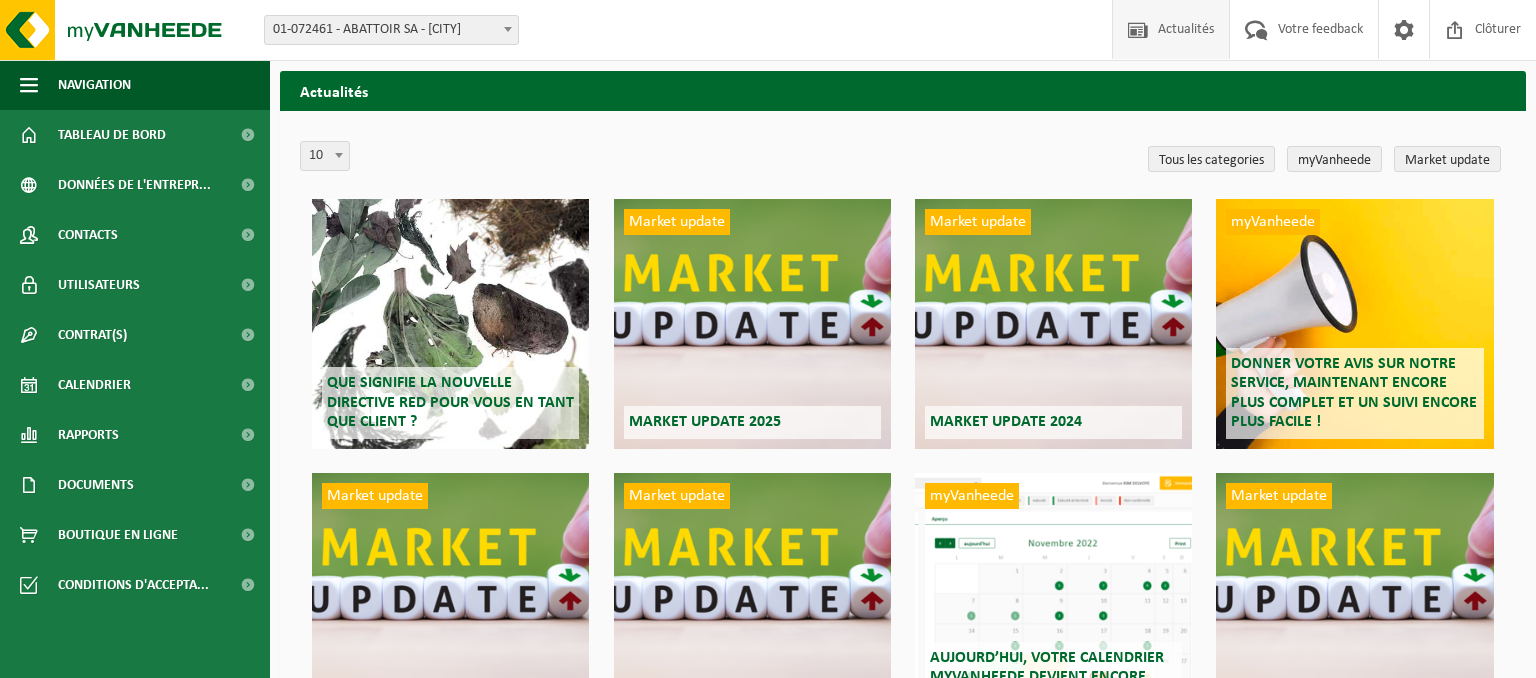 scroll, scrollTop: 0, scrollLeft: 0, axis: both 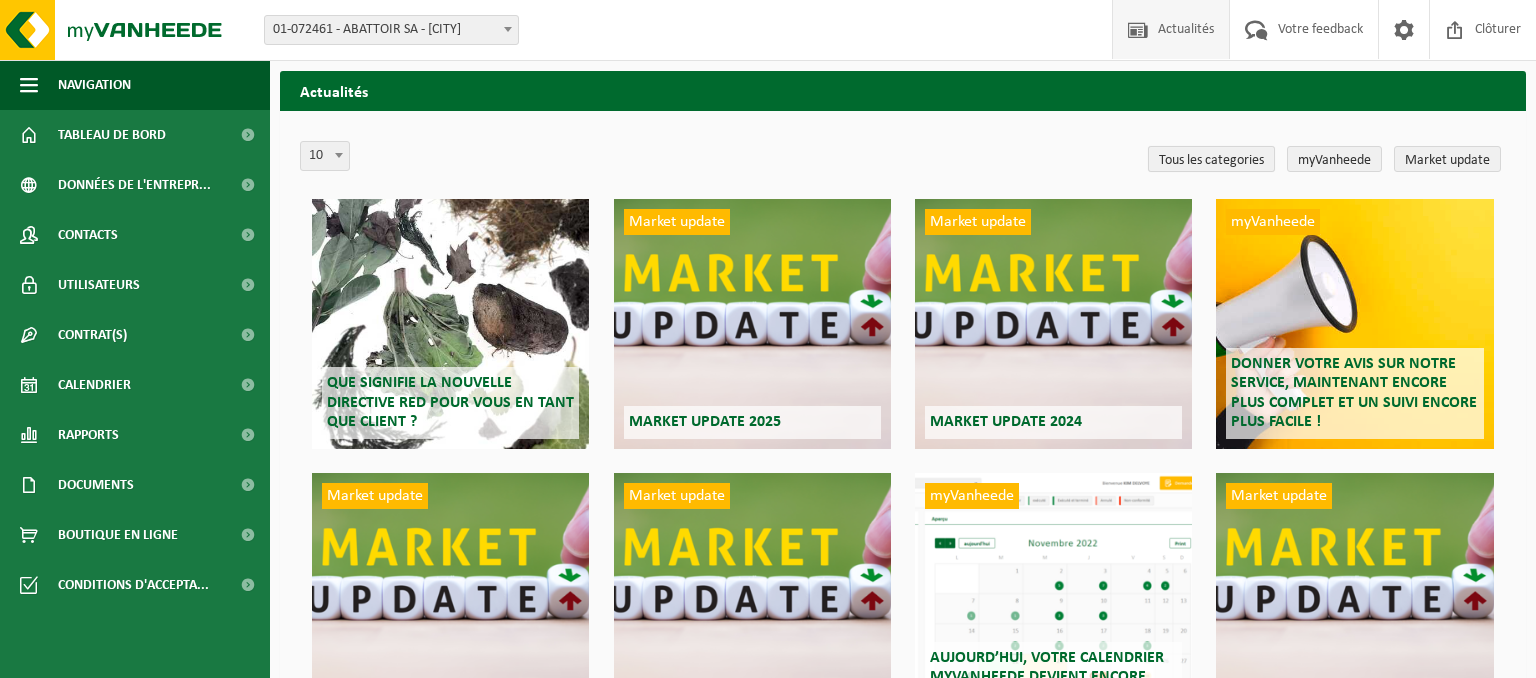 click on "Tous les categories" at bounding box center [1211, 159] 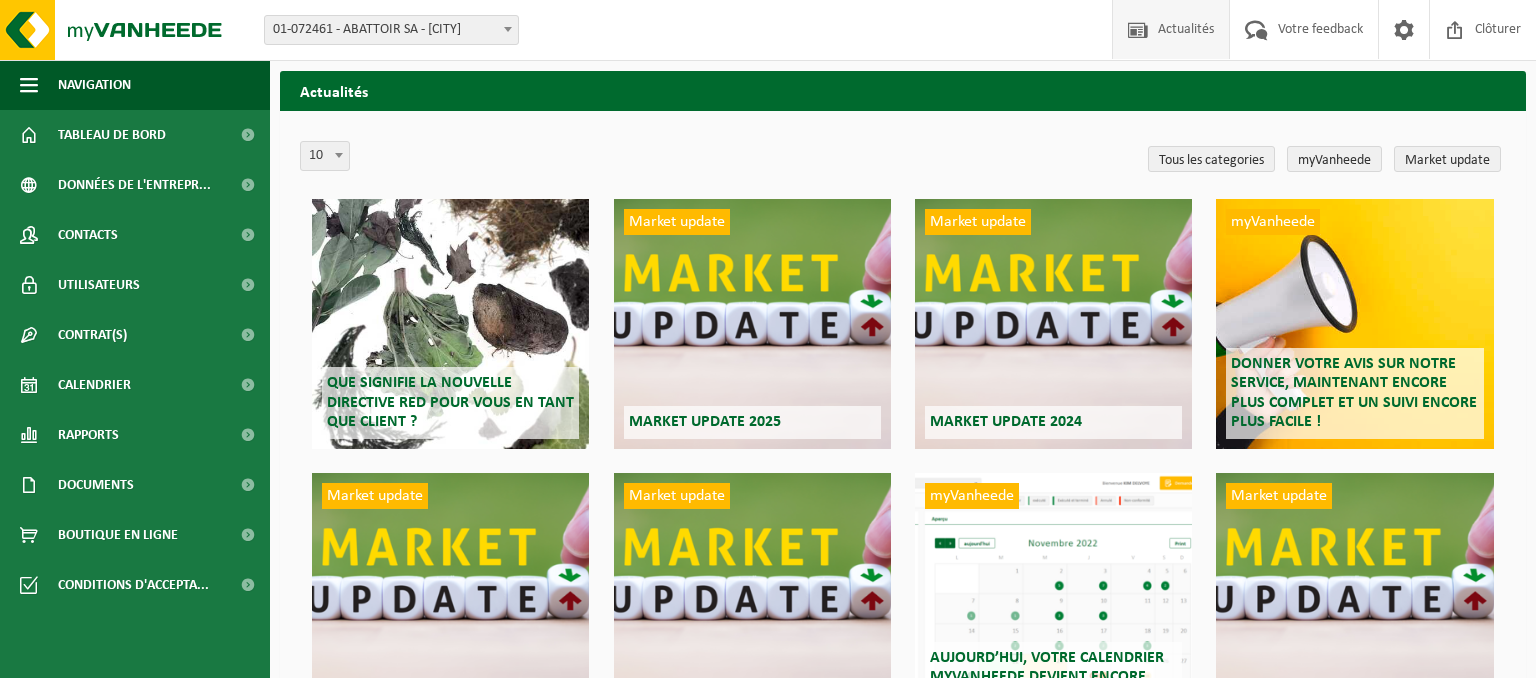 scroll, scrollTop: 0, scrollLeft: 0, axis: both 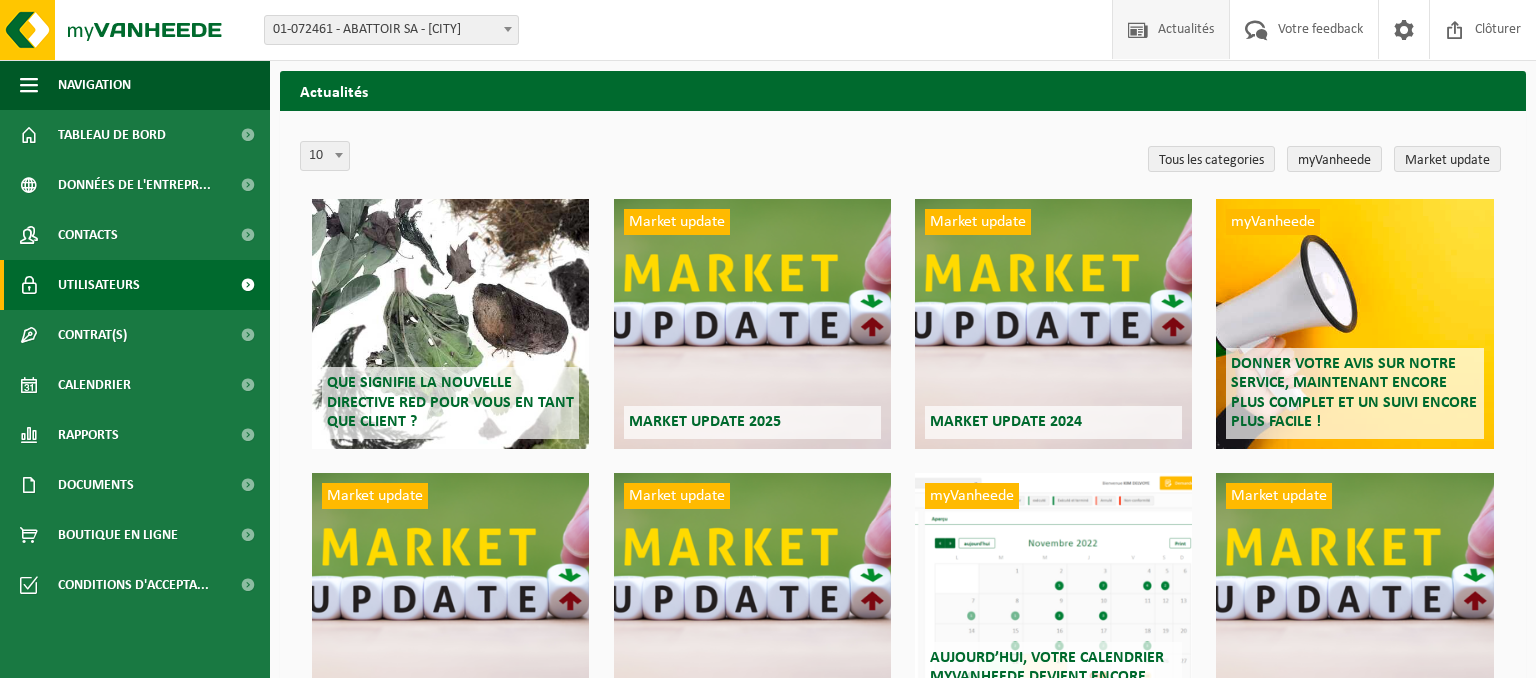 click on "Utilisateurs" at bounding box center (99, 285) 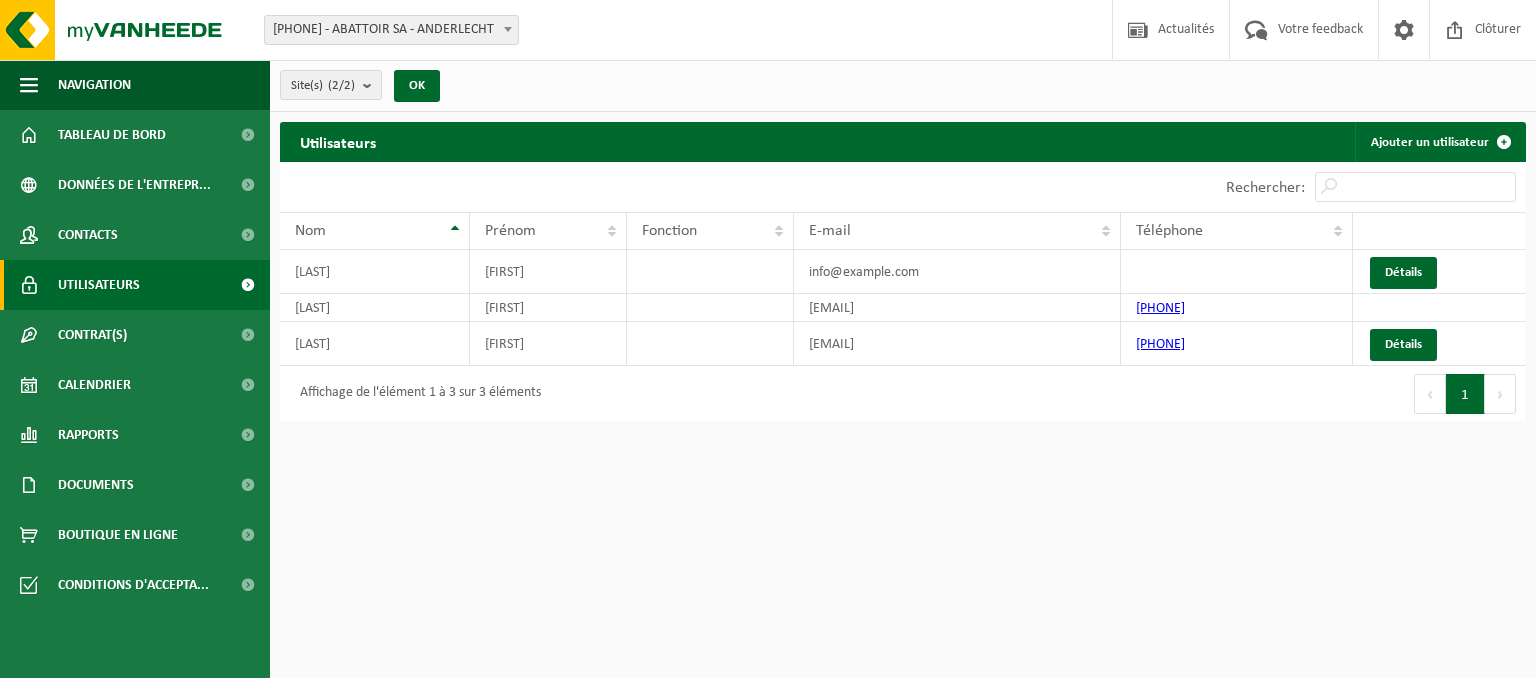 scroll, scrollTop: 0, scrollLeft: 0, axis: both 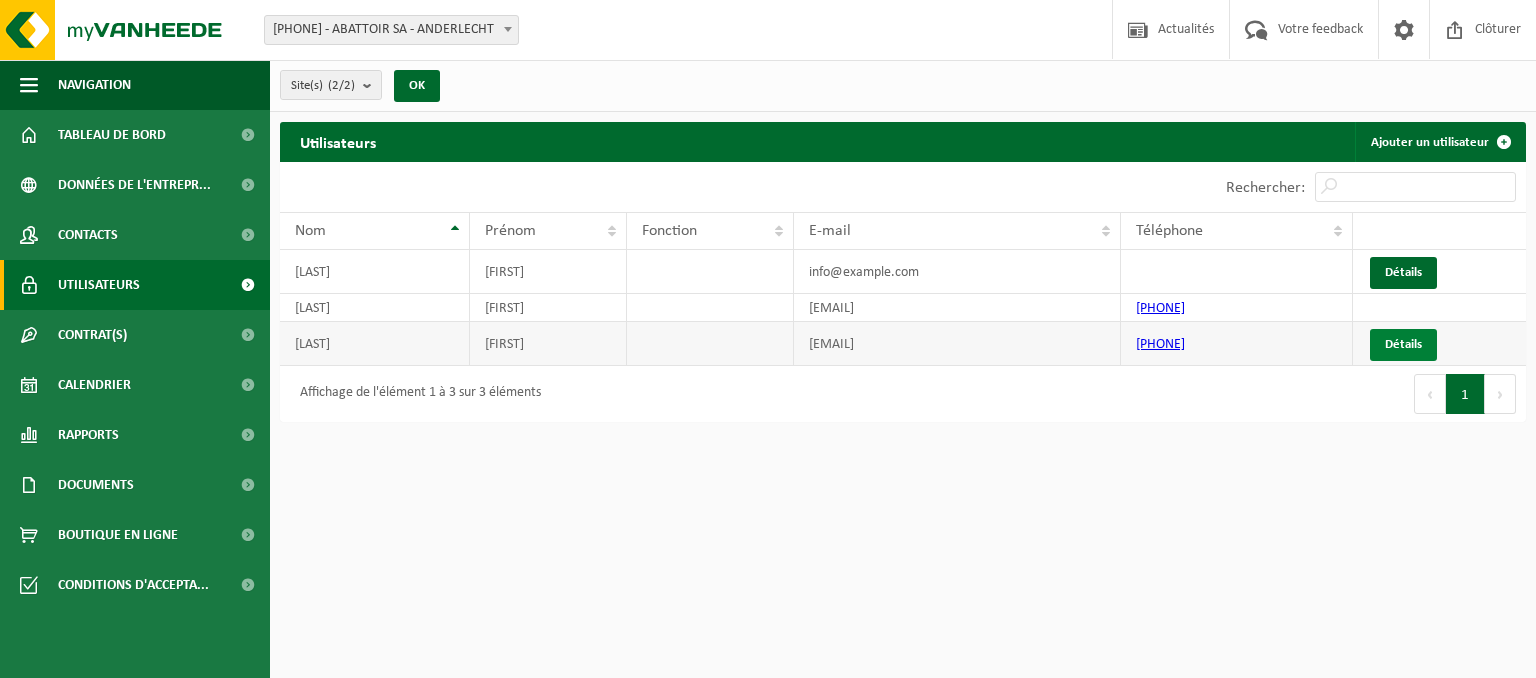 click on "Détails" at bounding box center (1403, 344) 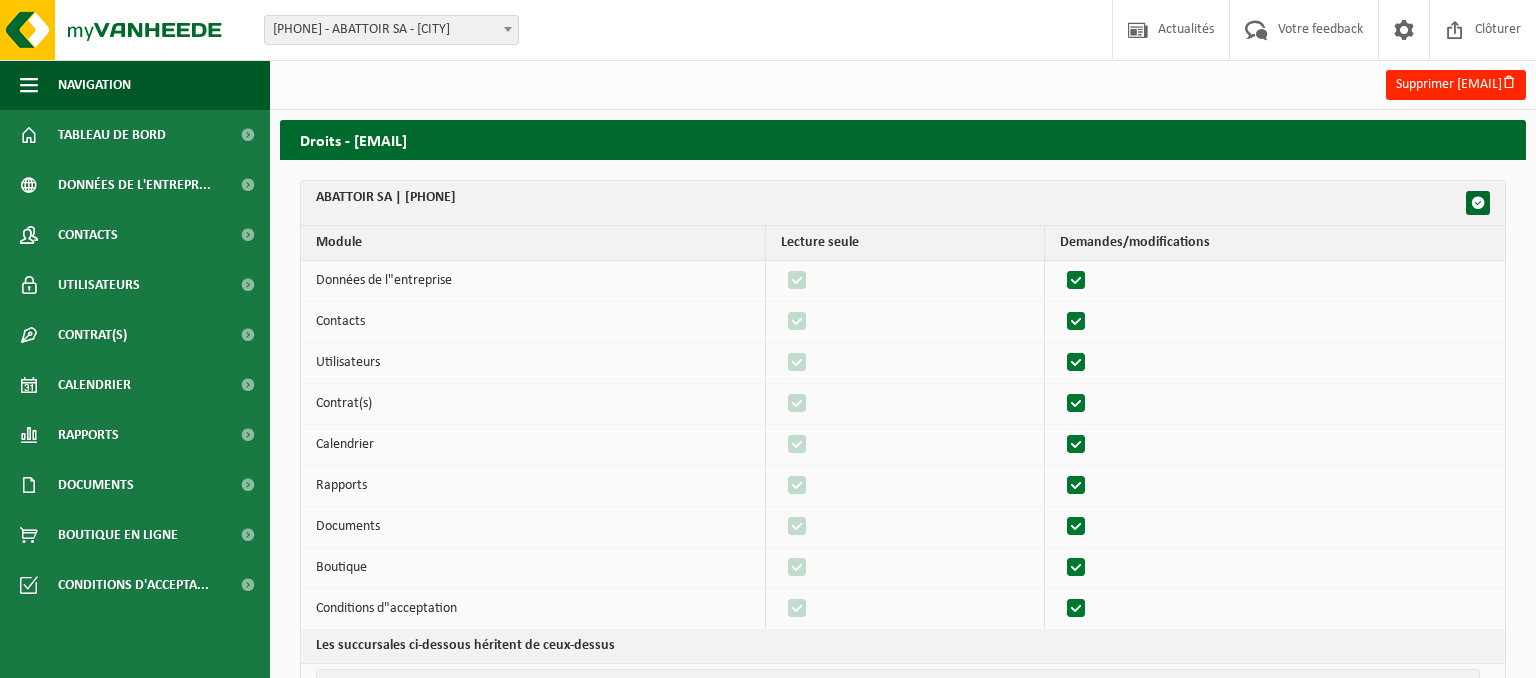 scroll, scrollTop: 557, scrollLeft: 0, axis: vertical 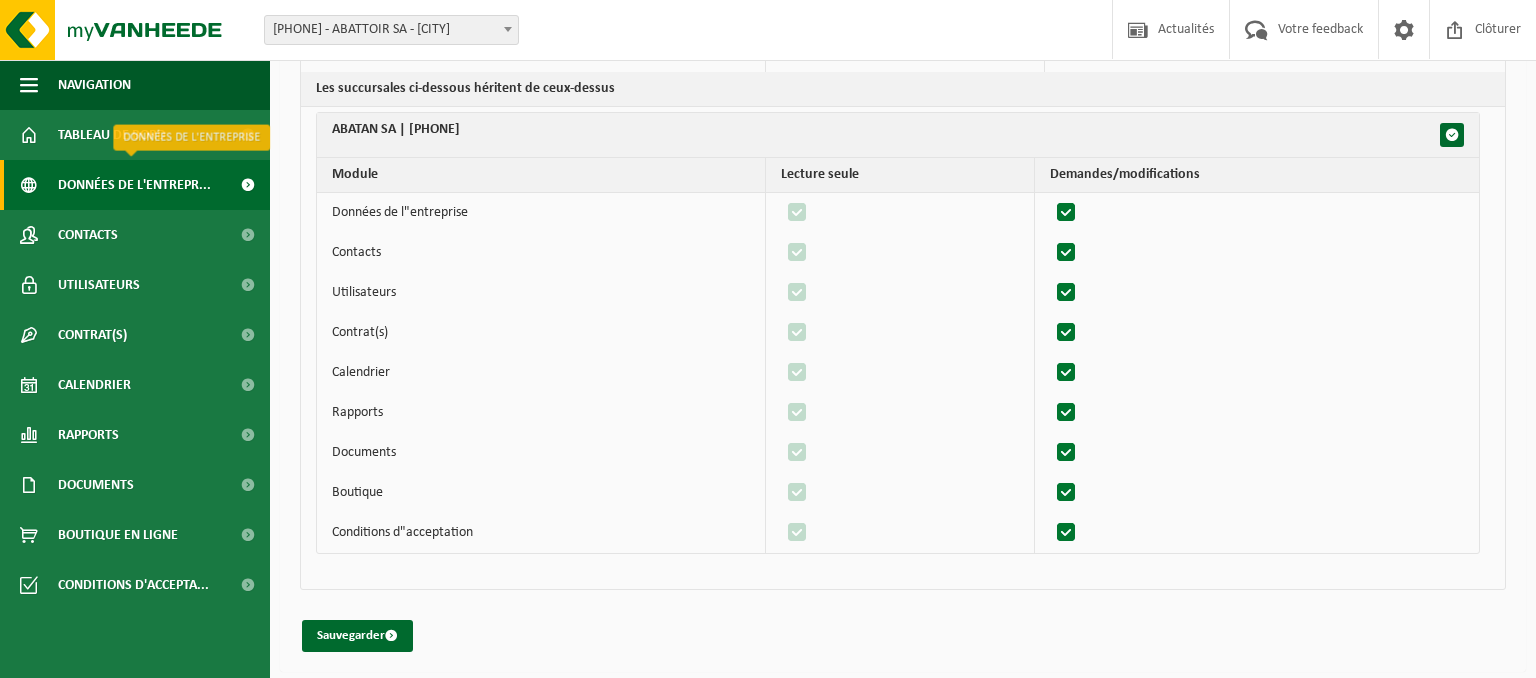 click on "Données de l'entrepr..." at bounding box center [134, 185] 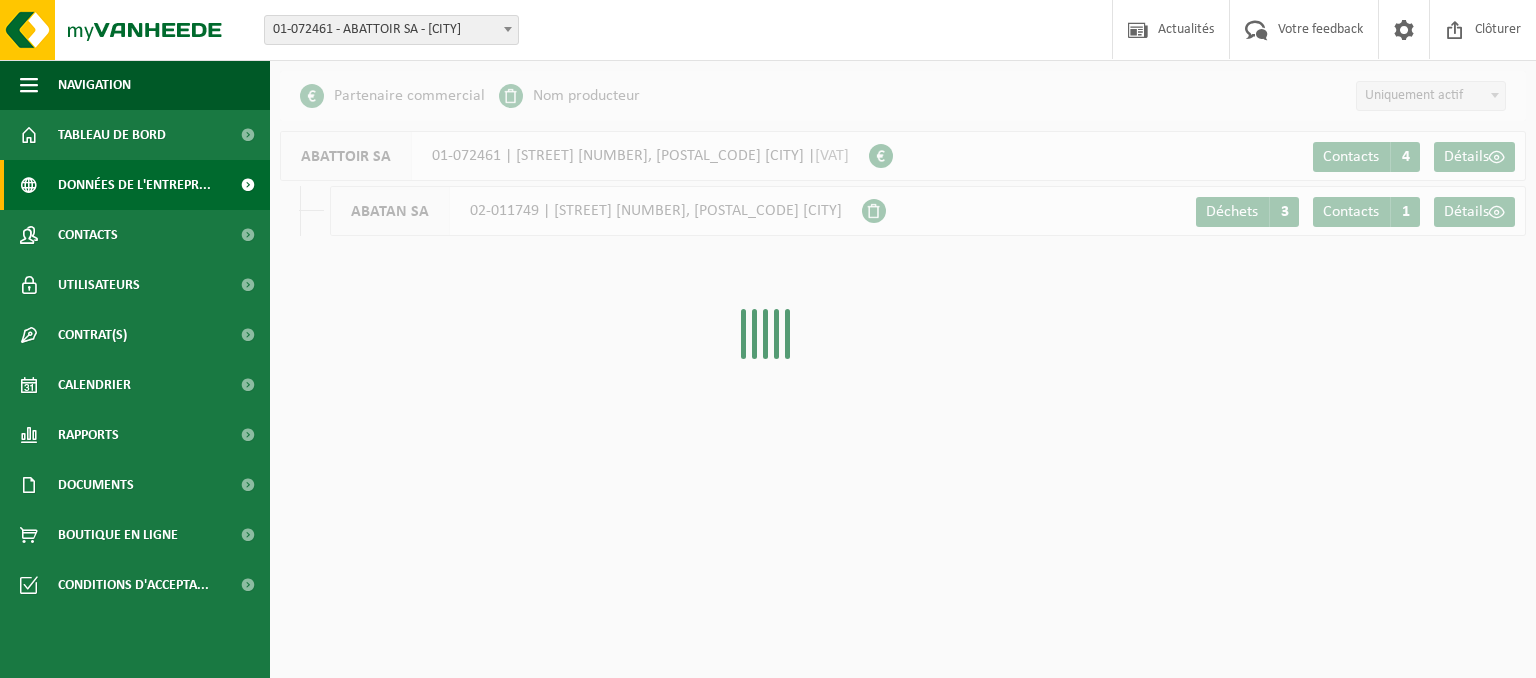 scroll, scrollTop: 0, scrollLeft: 0, axis: both 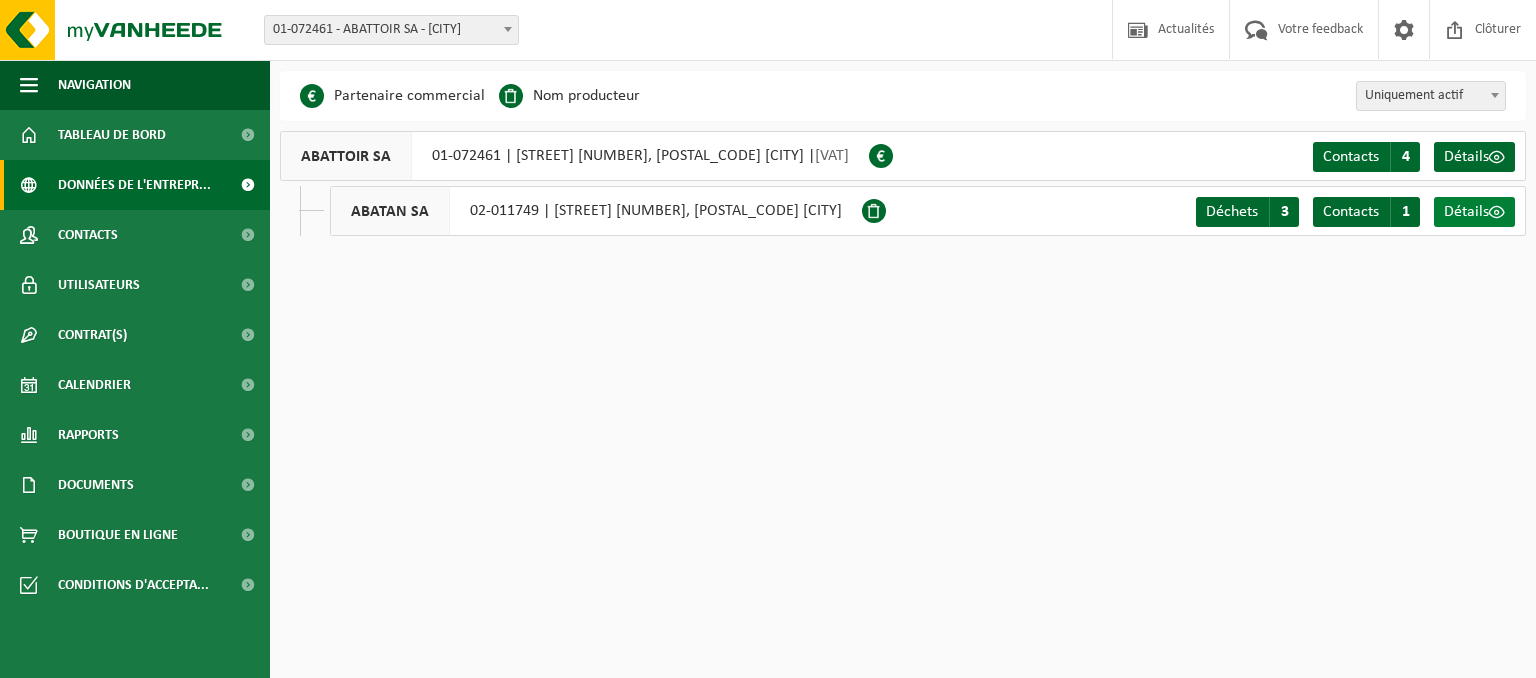click on "Détails" at bounding box center (1474, 212) 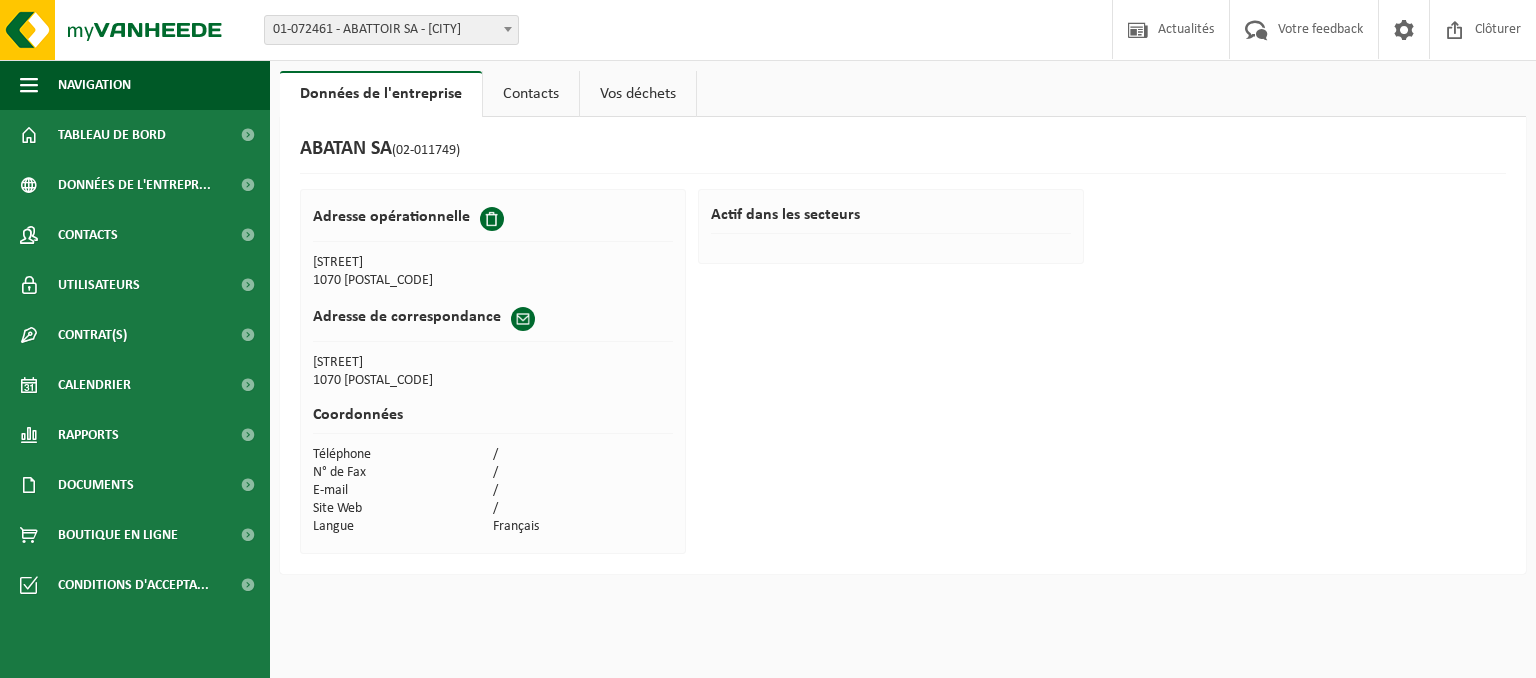 scroll, scrollTop: 0, scrollLeft: 0, axis: both 